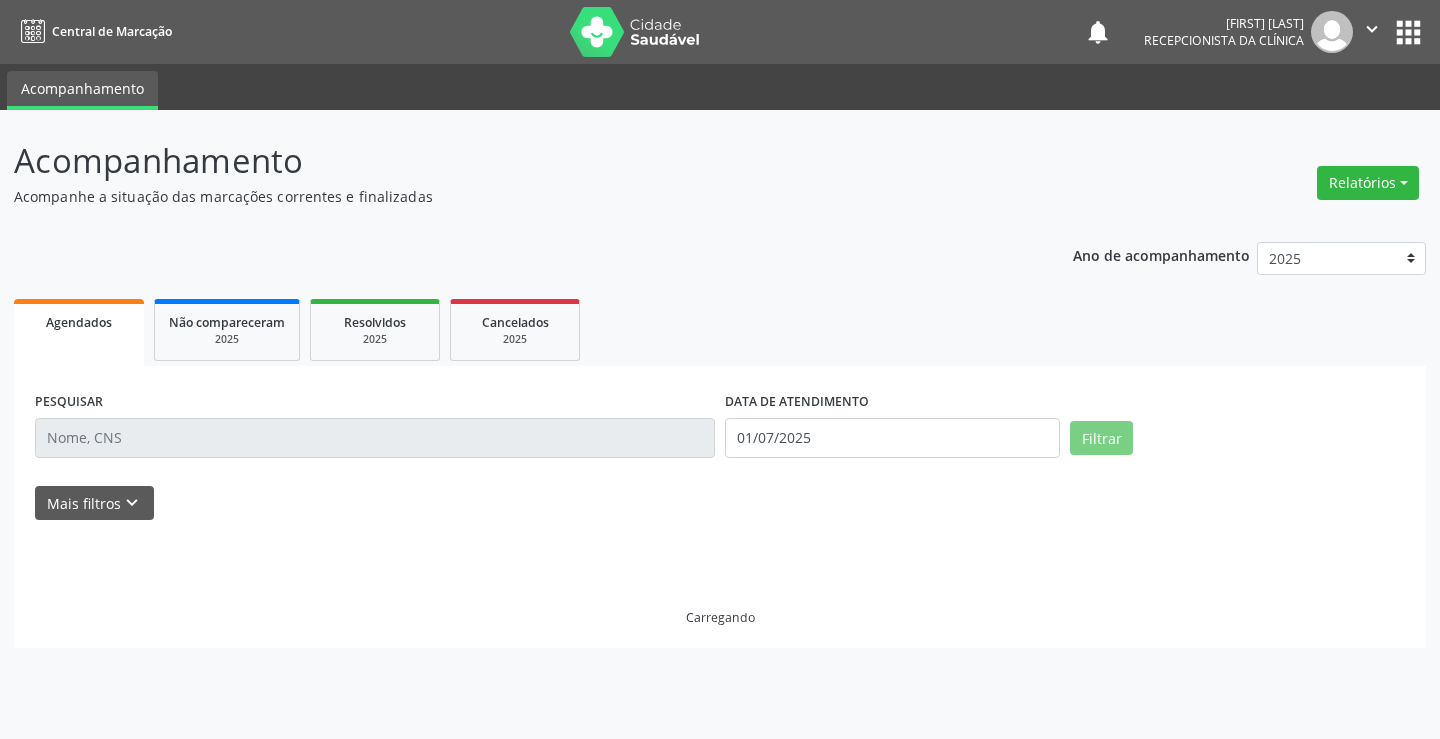 scroll, scrollTop: 0, scrollLeft: 0, axis: both 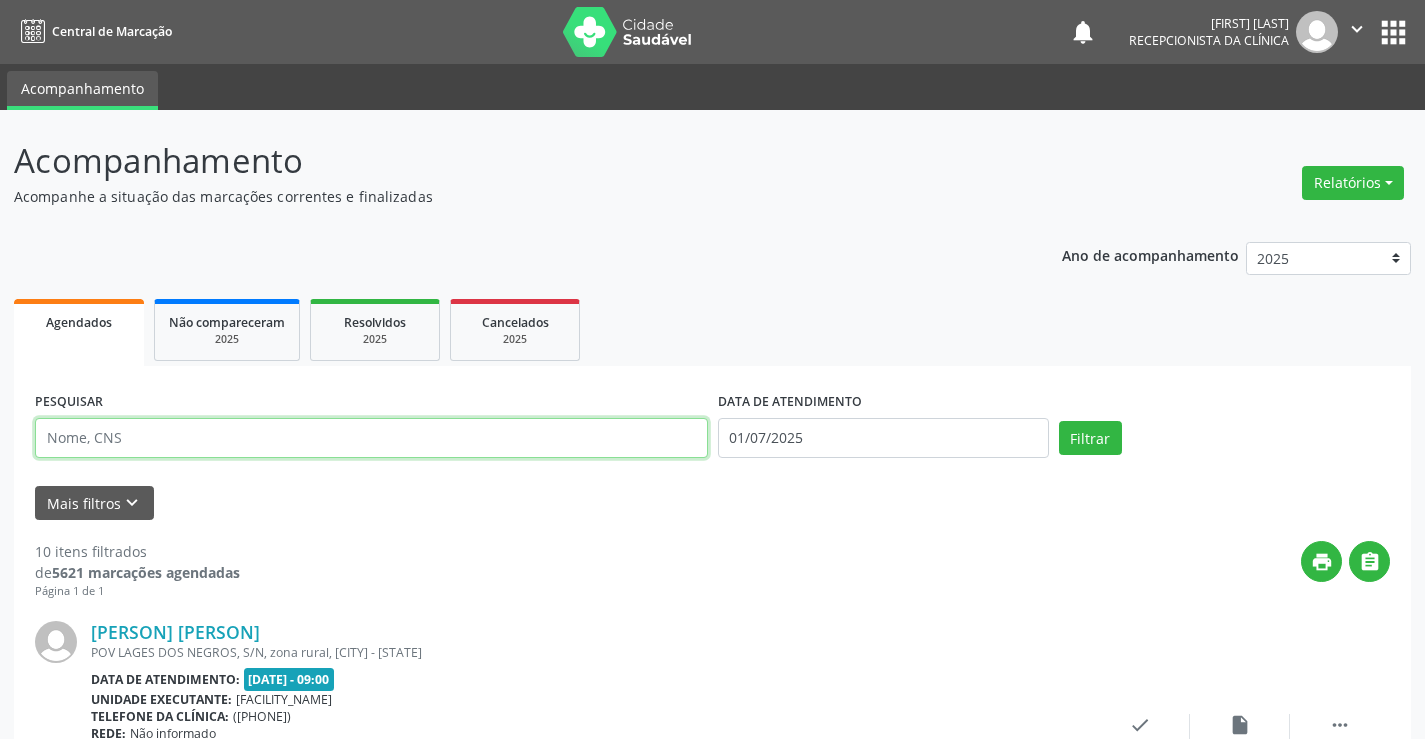 drag, startPoint x: 281, startPoint y: 451, endPoint x: 281, endPoint y: 440, distance: 11 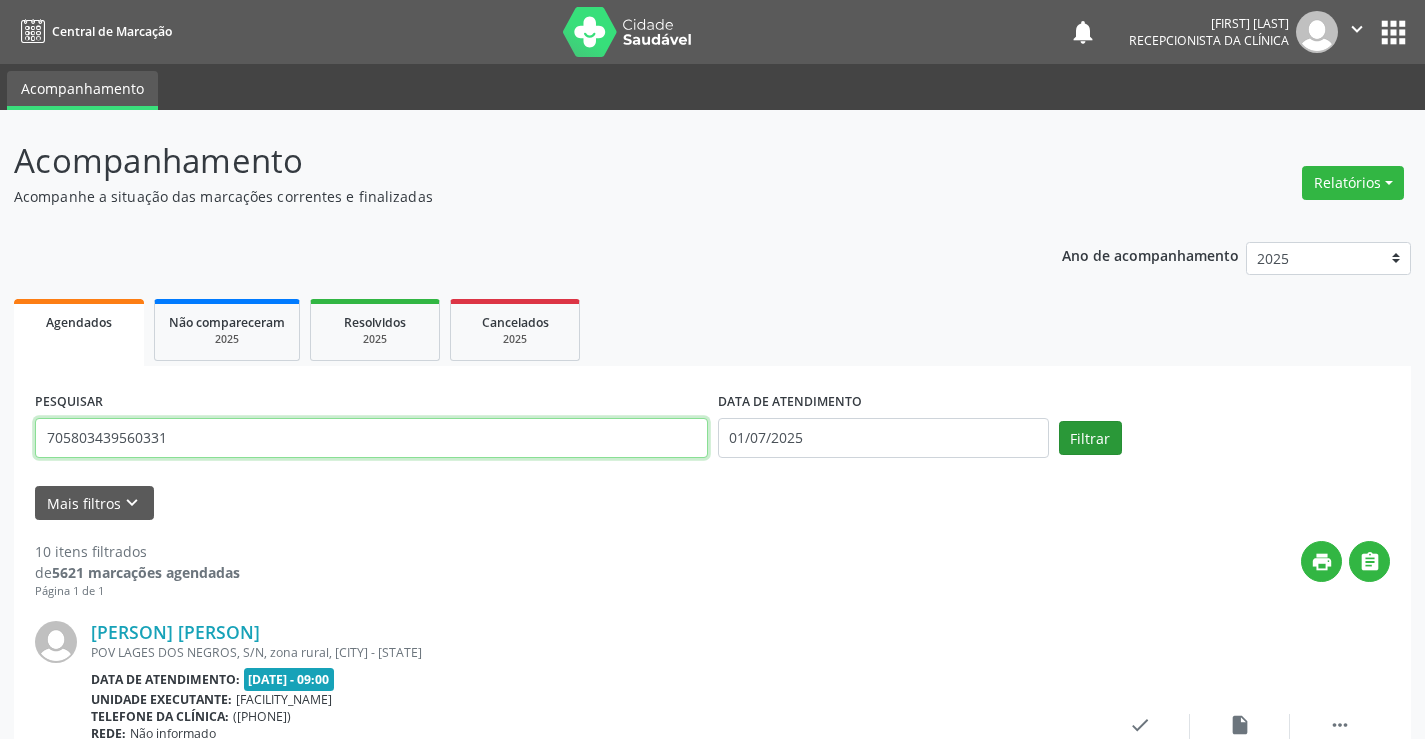 type on "705803439560331" 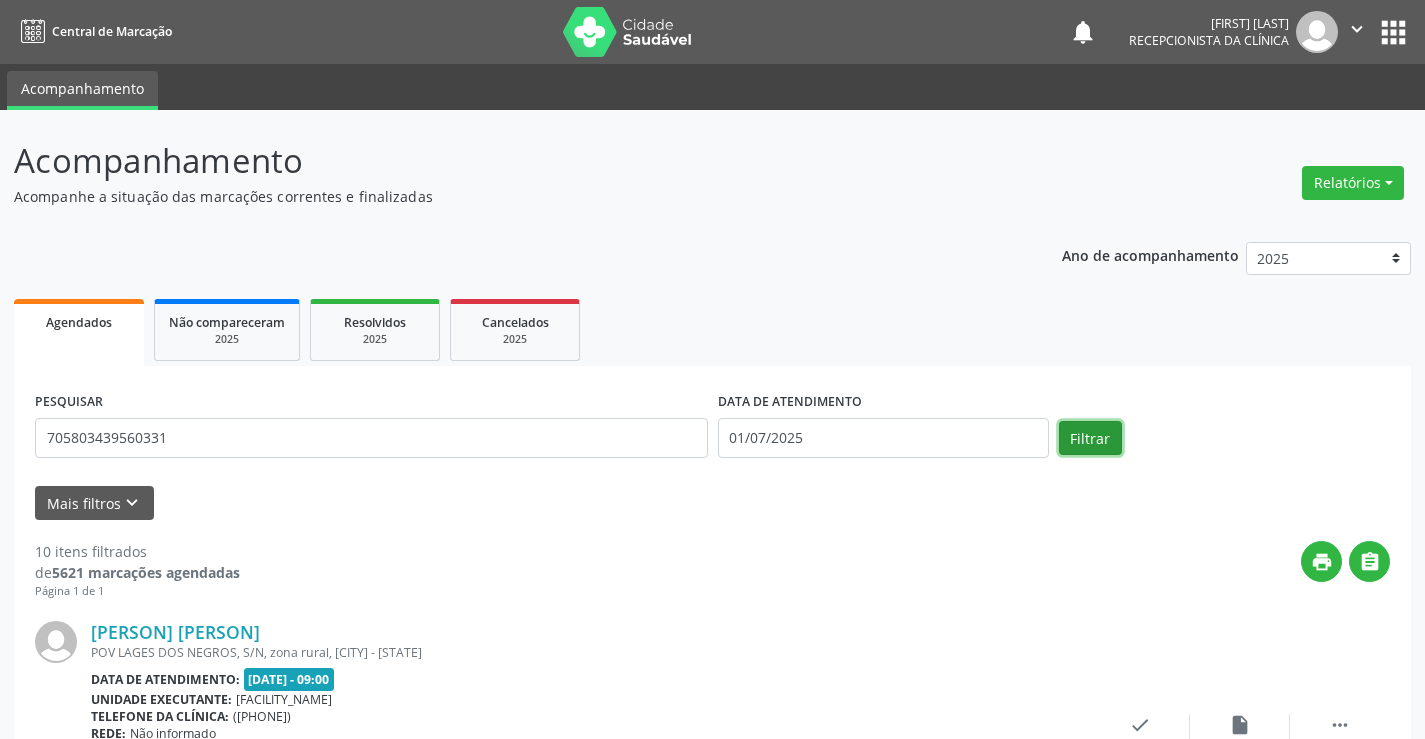 click on "Filtrar" at bounding box center [1090, 438] 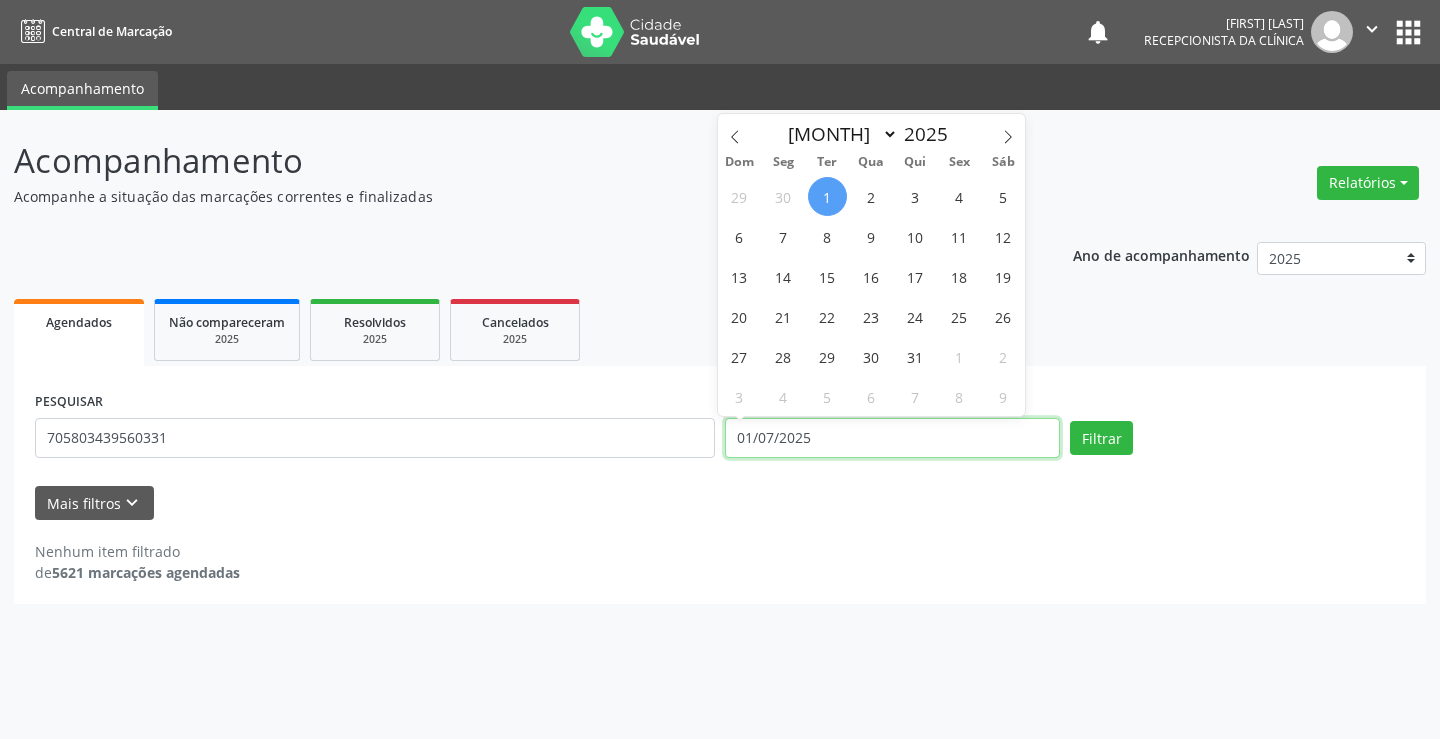 drag, startPoint x: 809, startPoint y: 440, endPoint x: 595, endPoint y: 451, distance: 214.28252 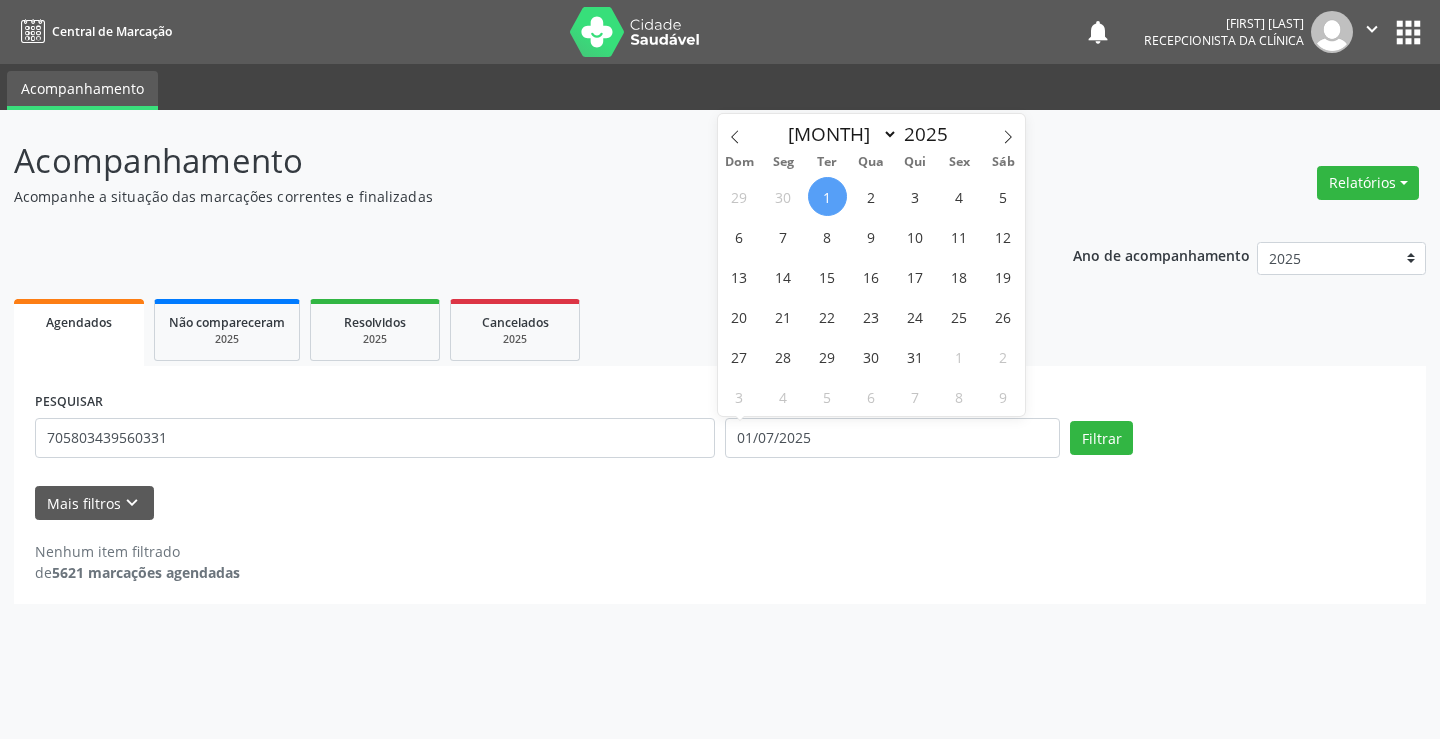 click on "Dom Seg Ter Qua Qui Sex Sáb" at bounding box center (872, 162) 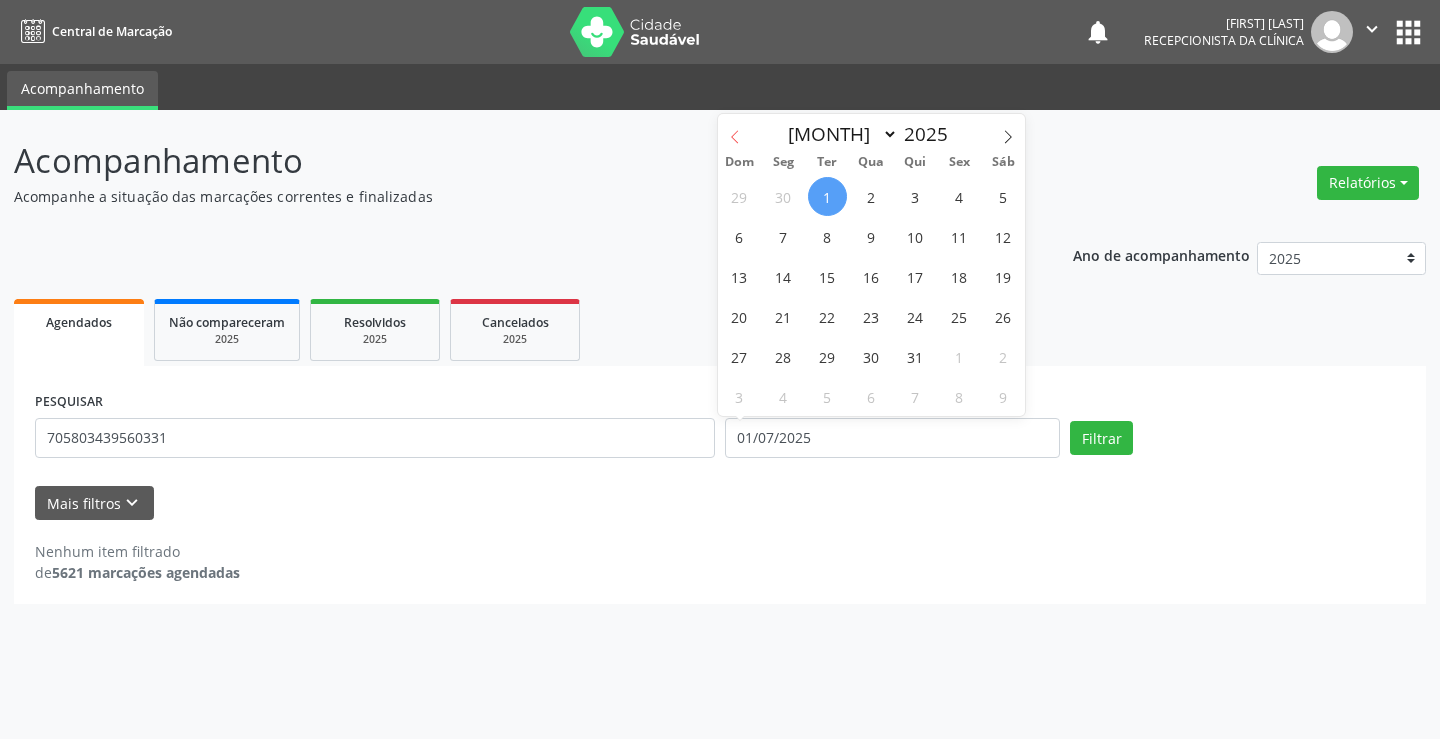 click at bounding box center (735, 137) 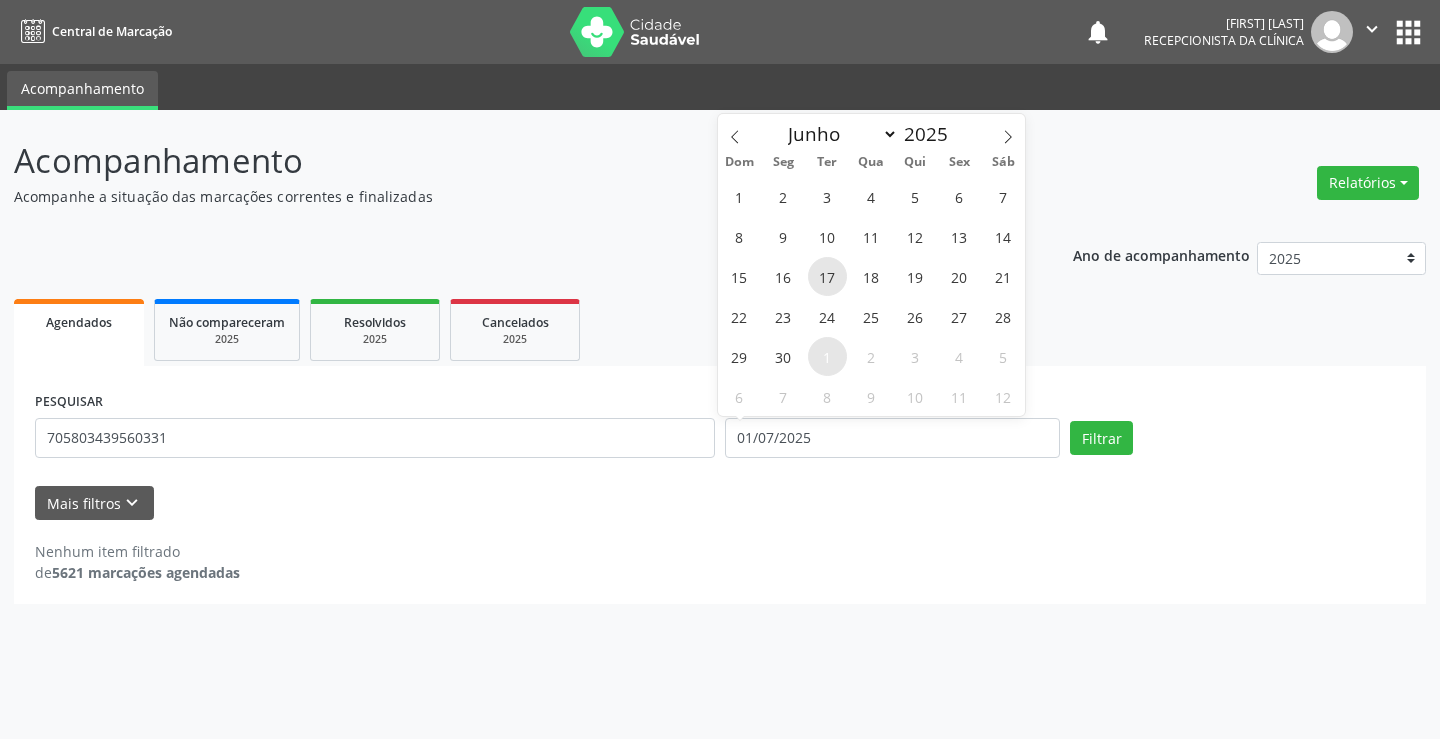 click on "17" at bounding box center (827, 276) 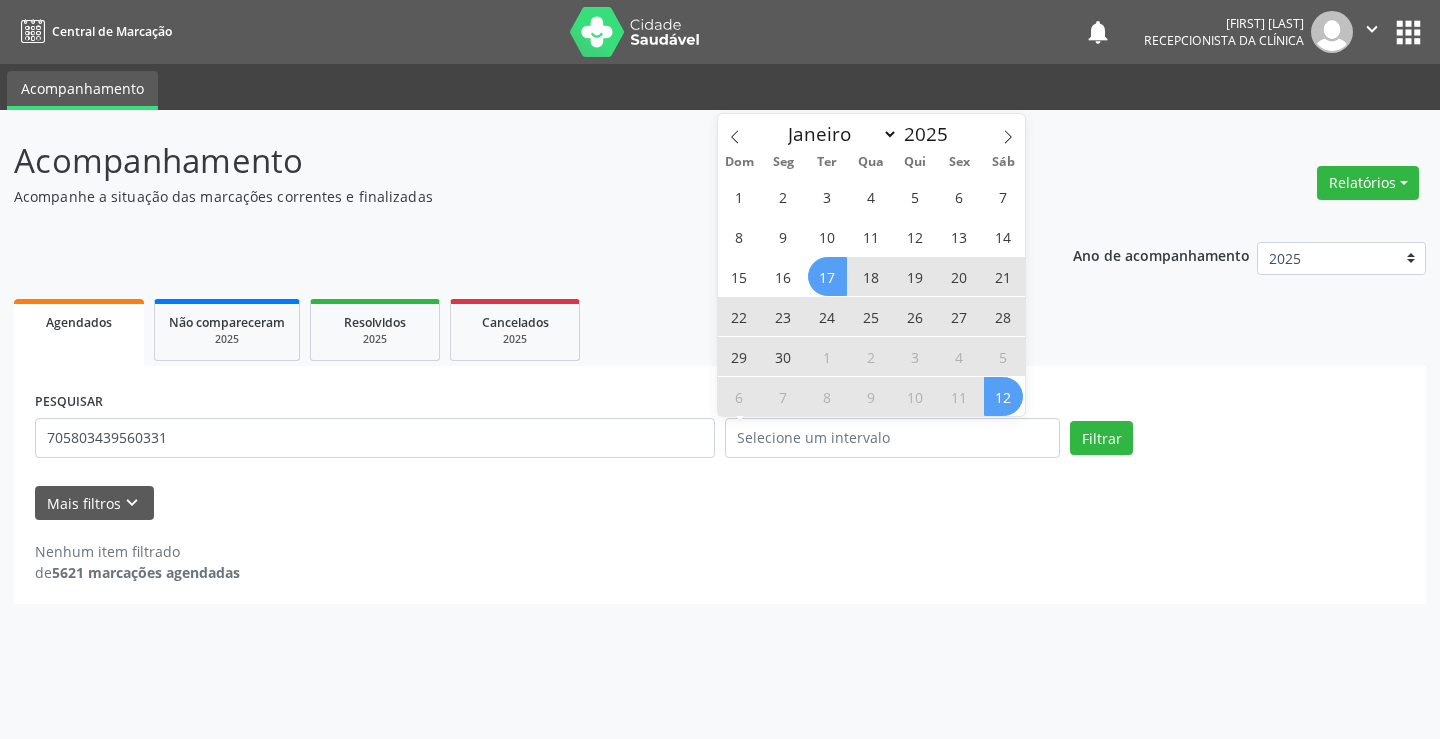 drag, startPoint x: 1012, startPoint y: 530, endPoint x: 1016, endPoint y: 494, distance: 36.221542 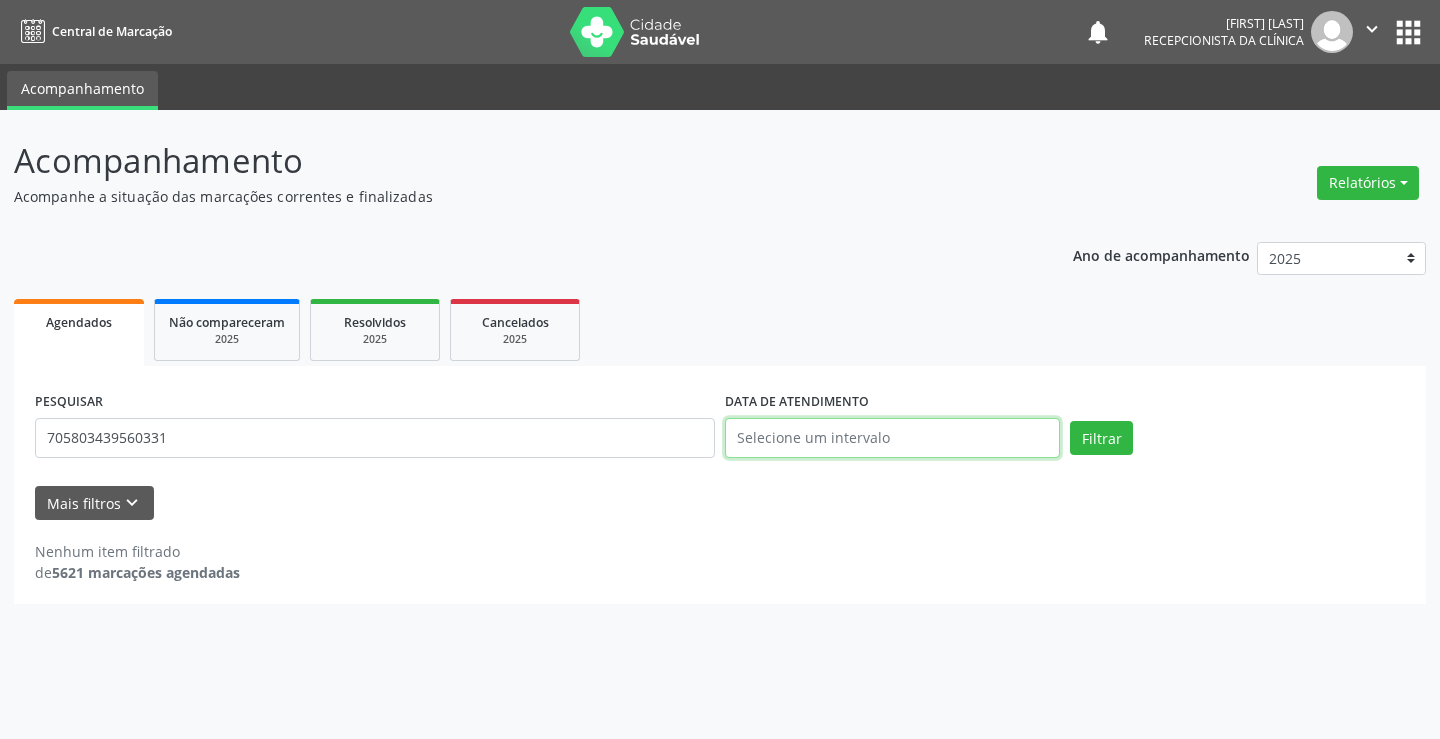click at bounding box center [892, 438] 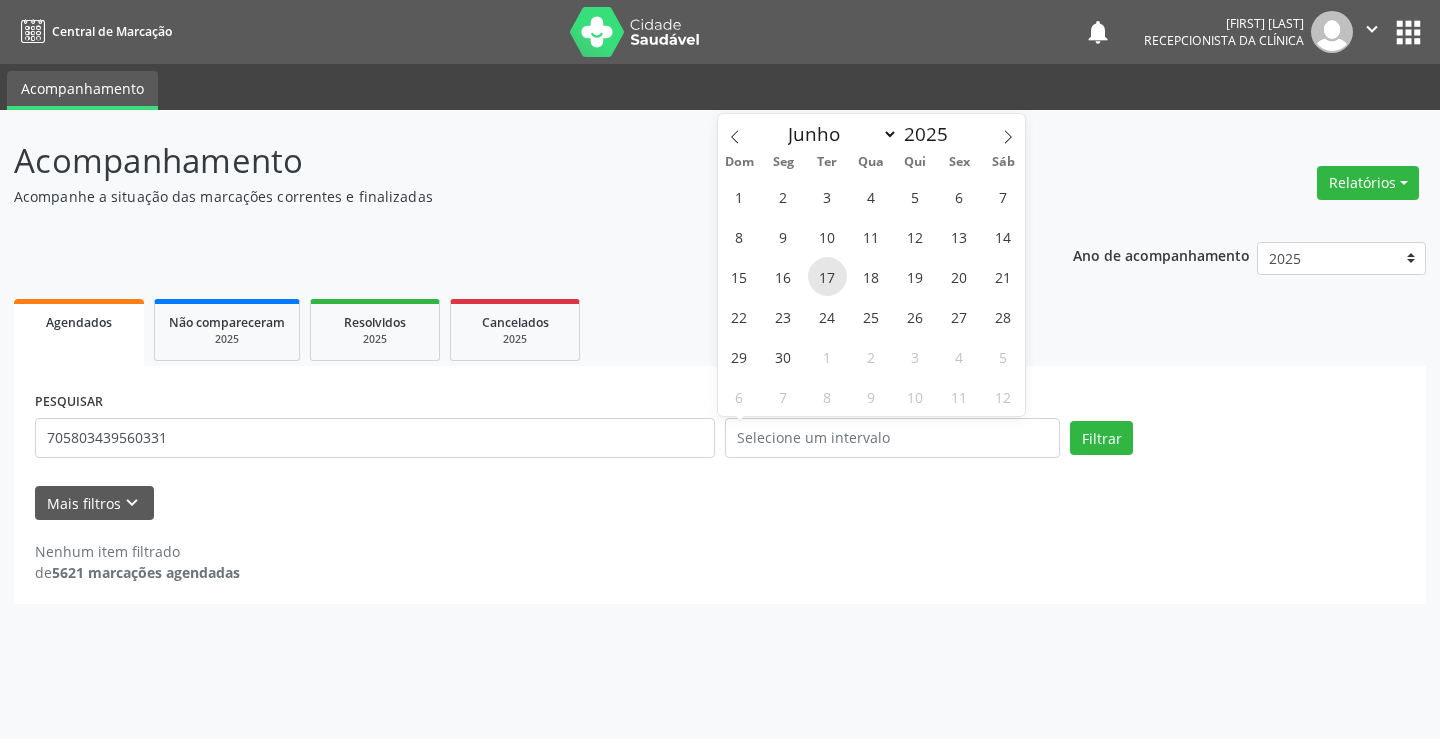 click on "17" at bounding box center [827, 276] 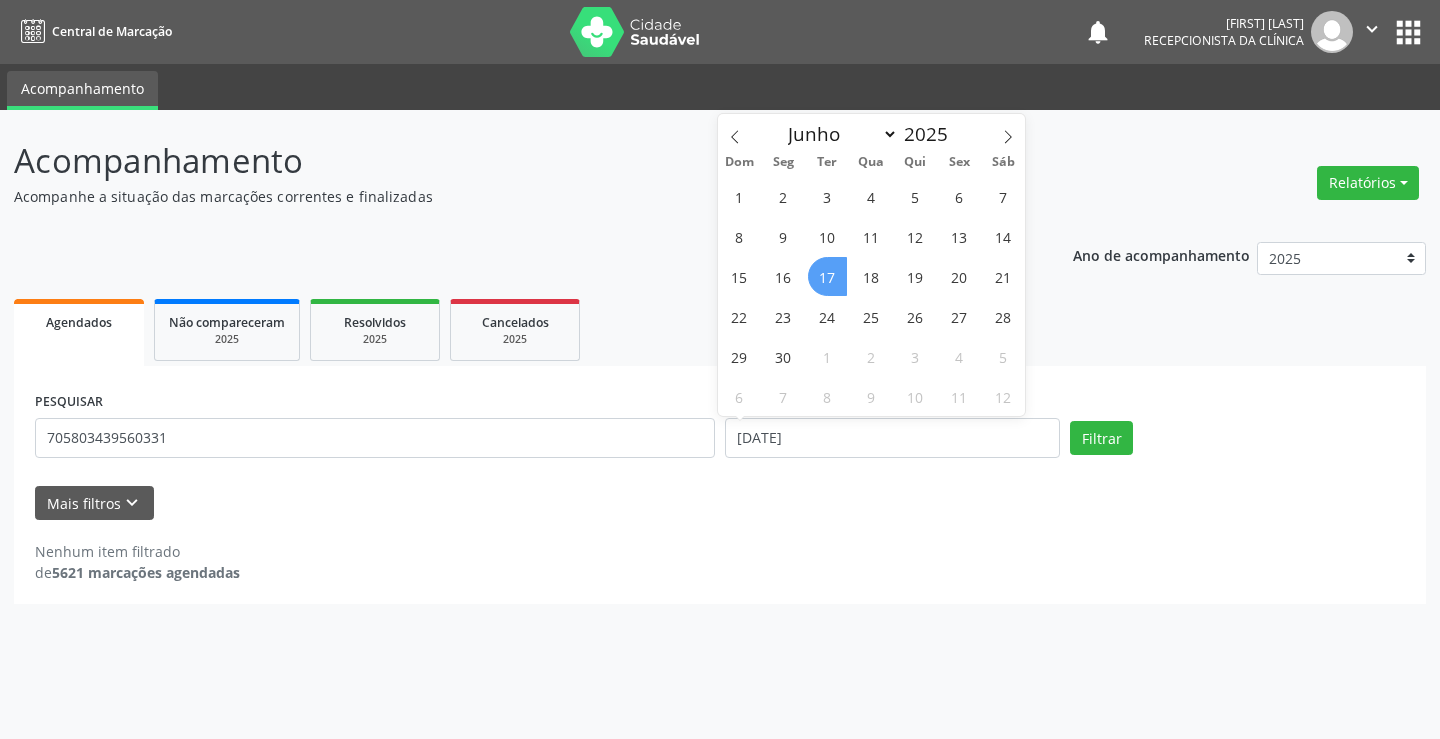 click on "17" at bounding box center (827, 276) 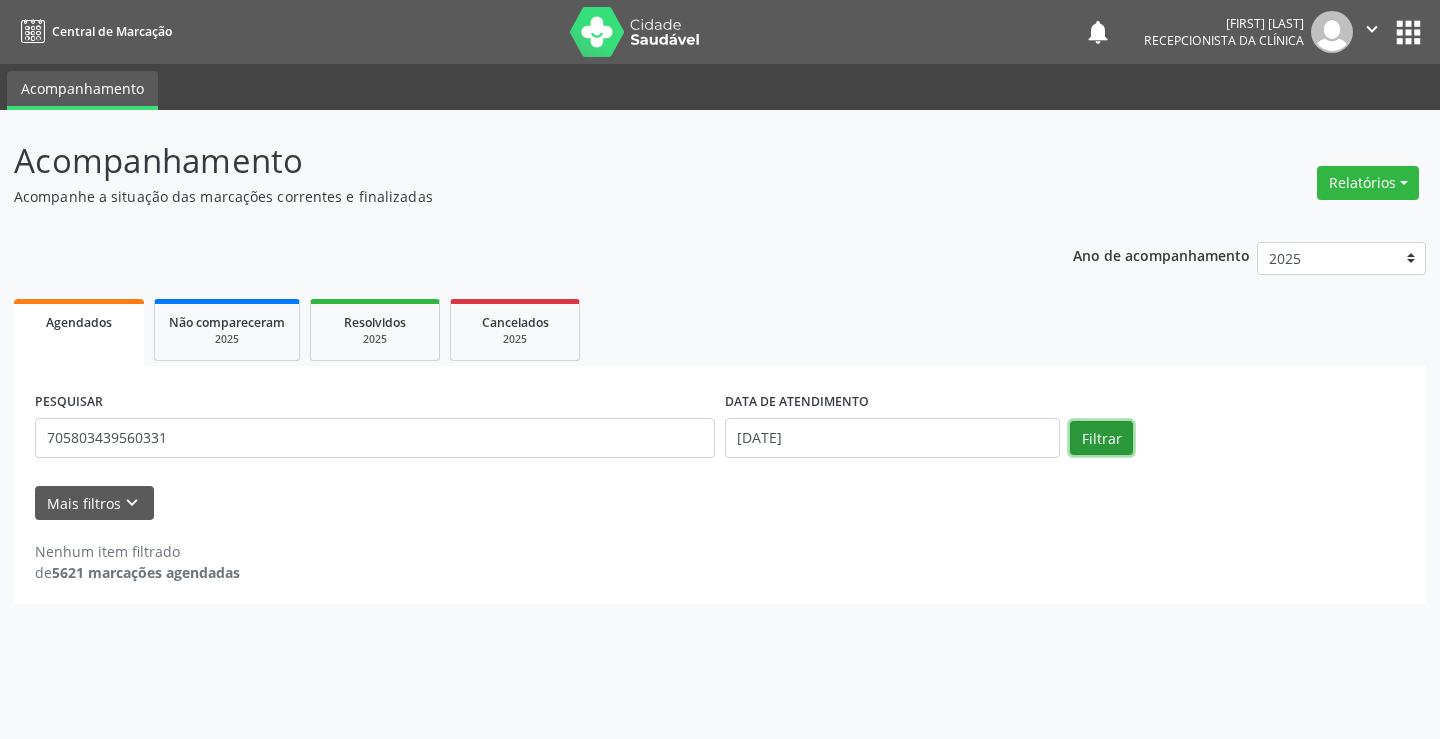 click on "Filtrar" at bounding box center (1101, 438) 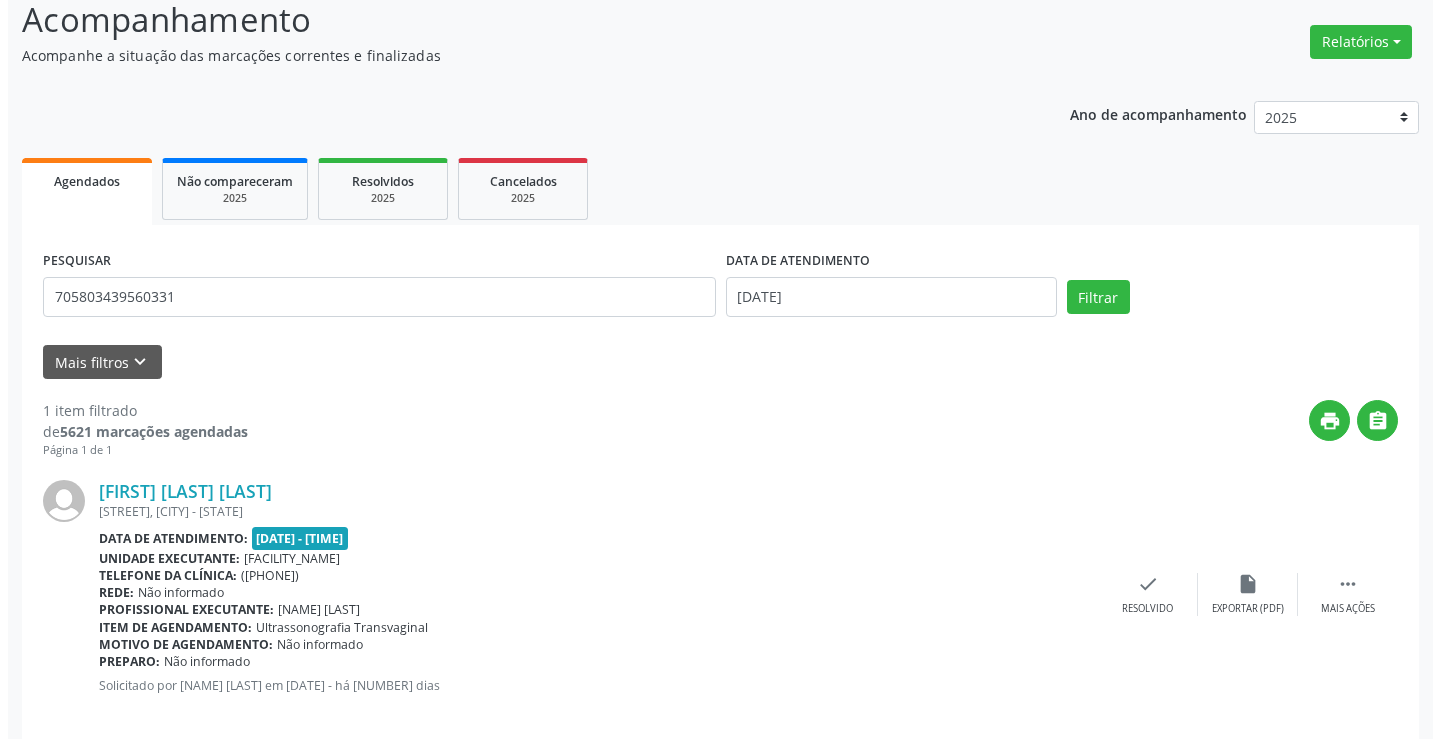scroll, scrollTop: 166, scrollLeft: 0, axis: vertical 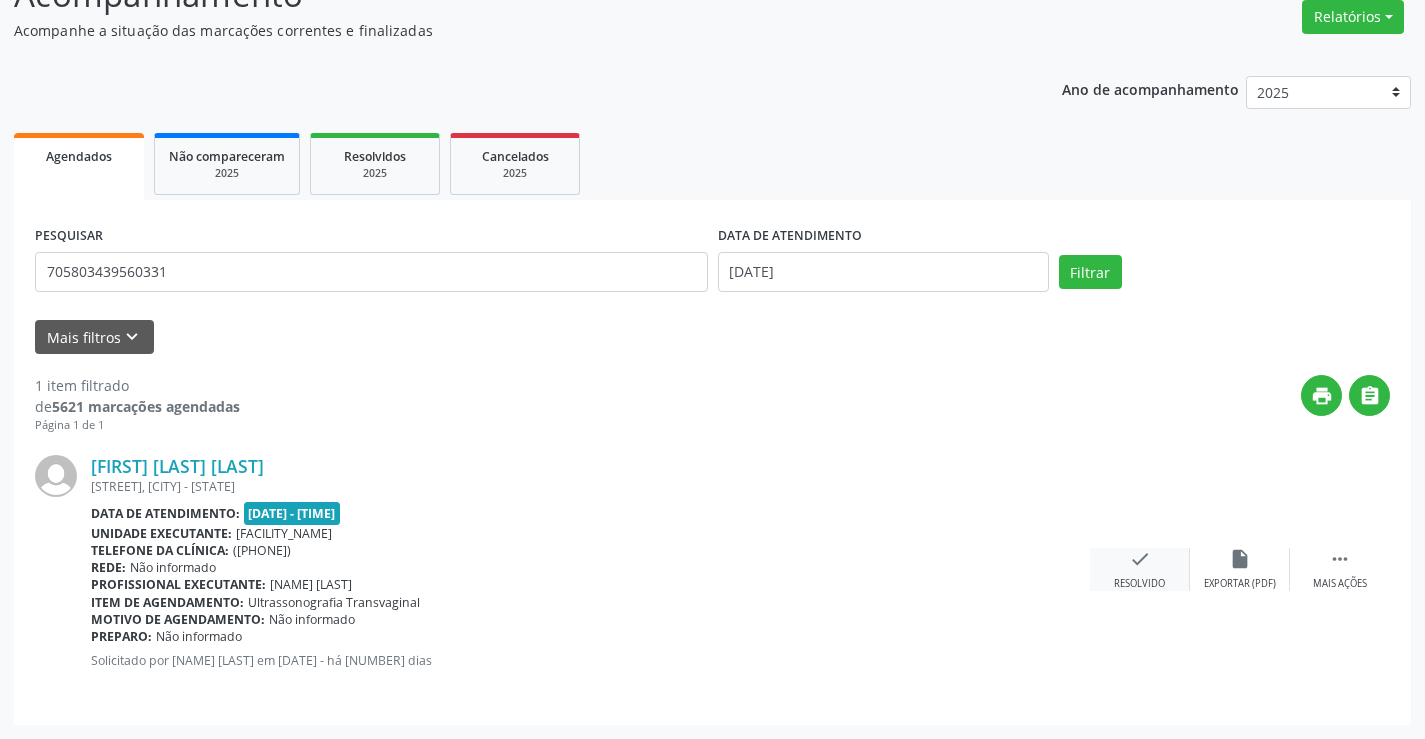 click on "check
Resolvido" at bounding box center [1140, 569] 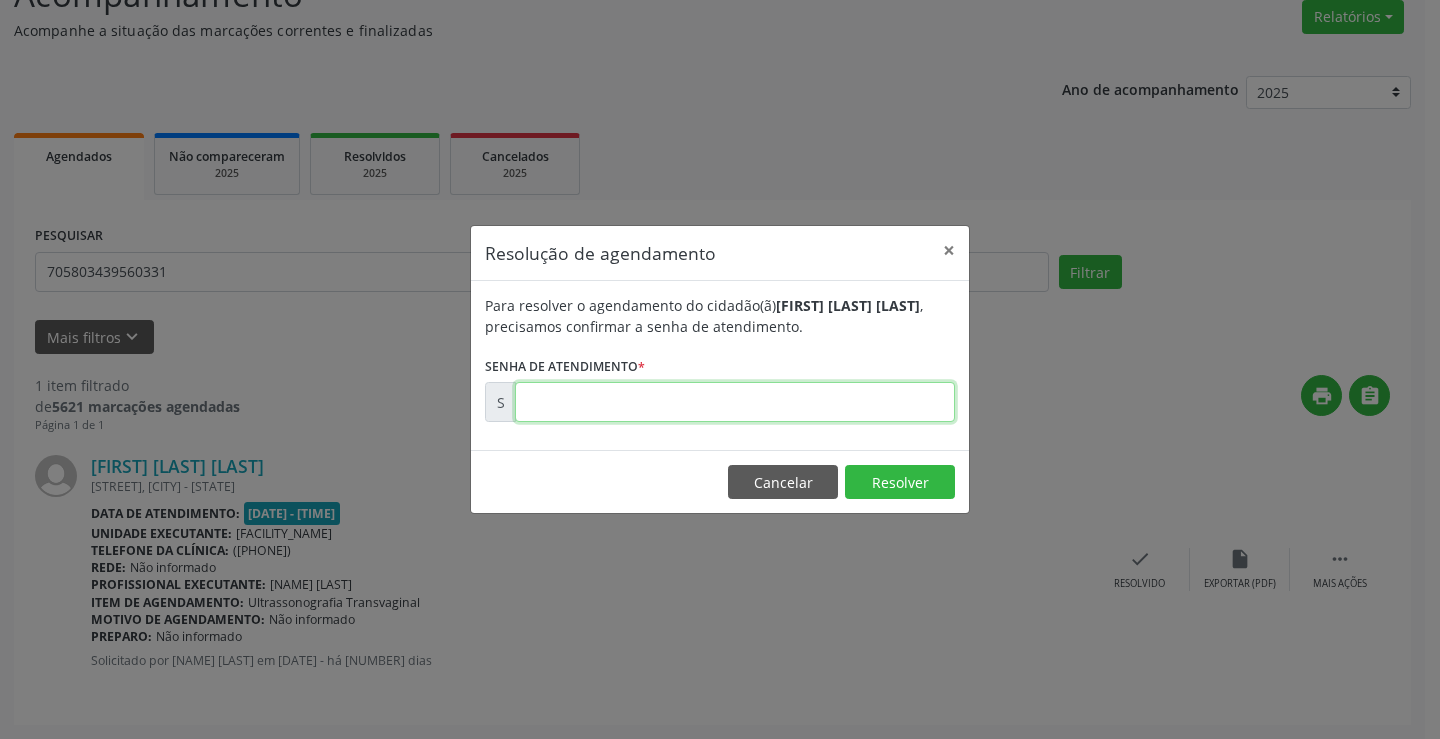 click at bounding box center [735, 402] 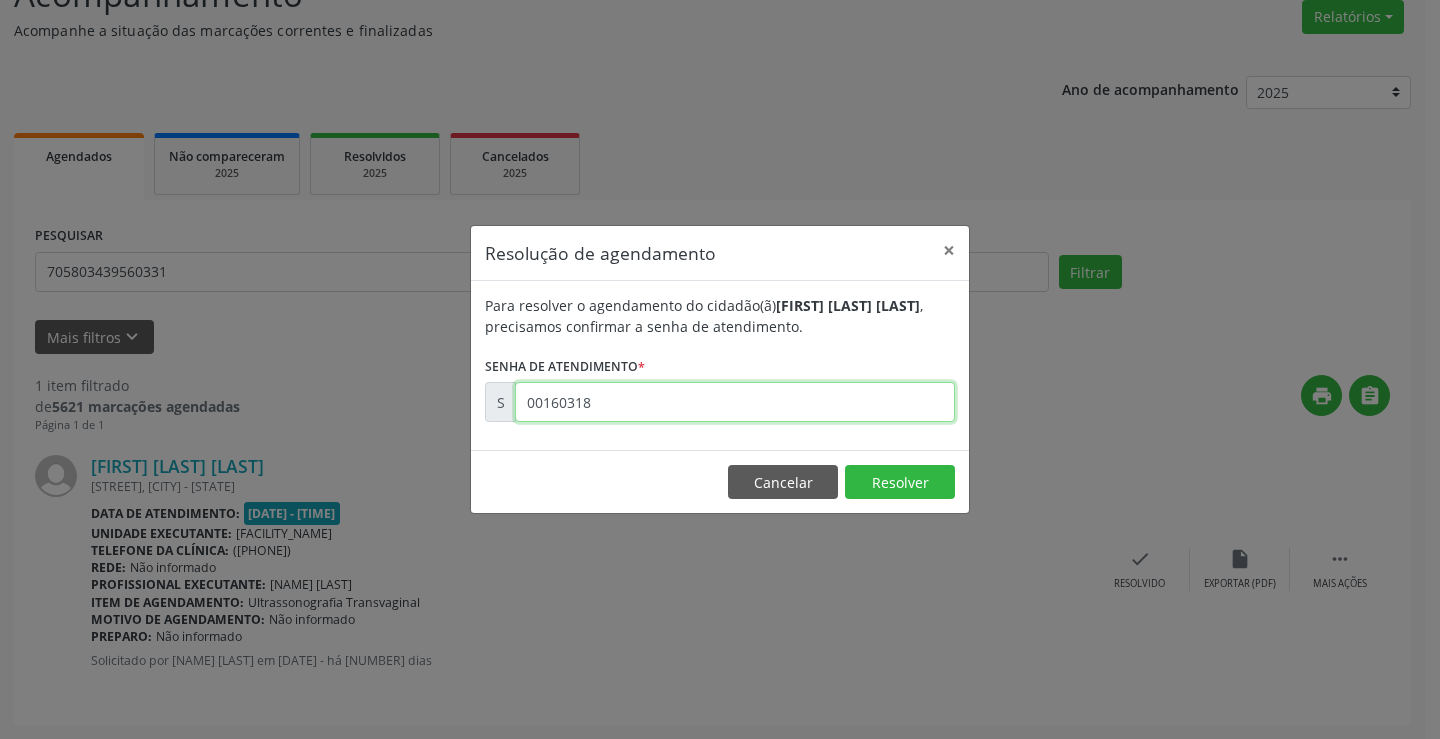 type on "00160318" 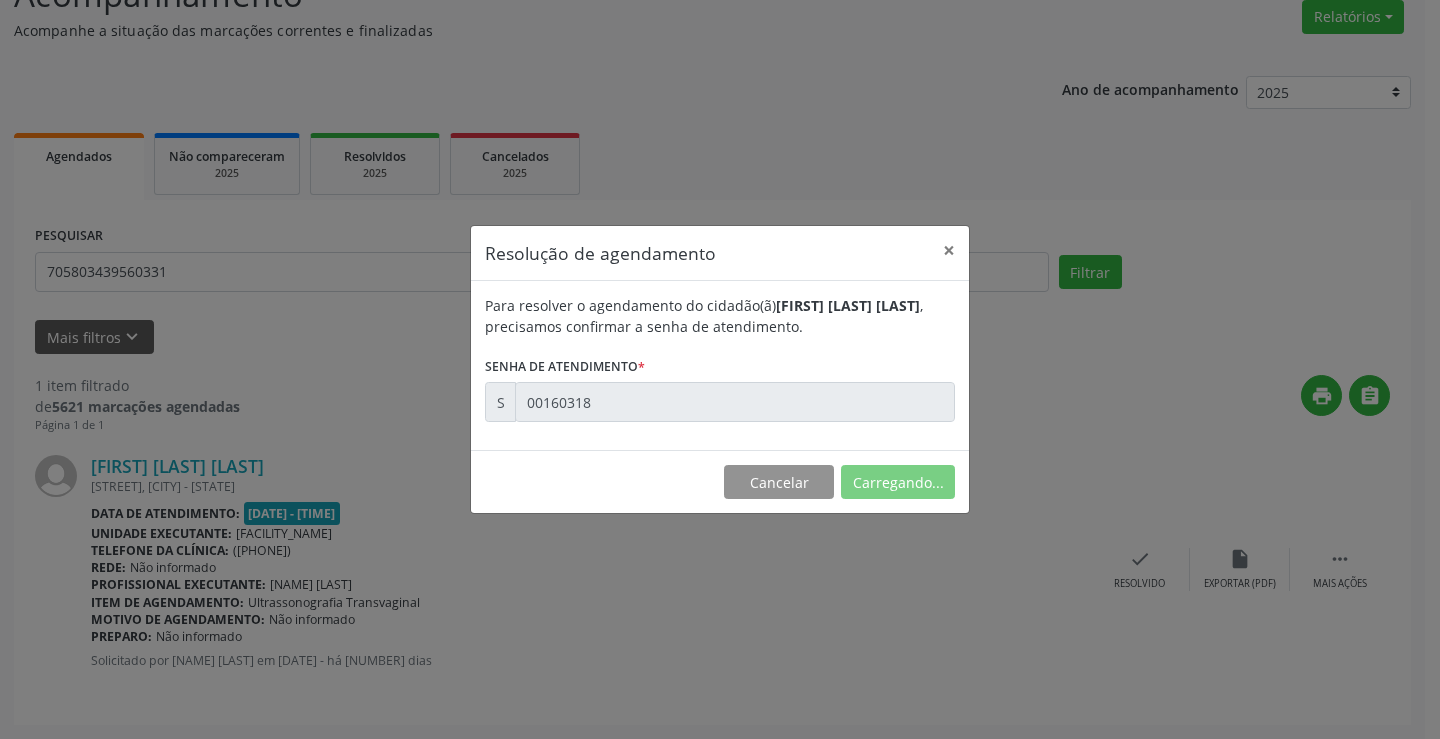 scroll, scrollTop: 0, scrollLeft: 0, axis: both 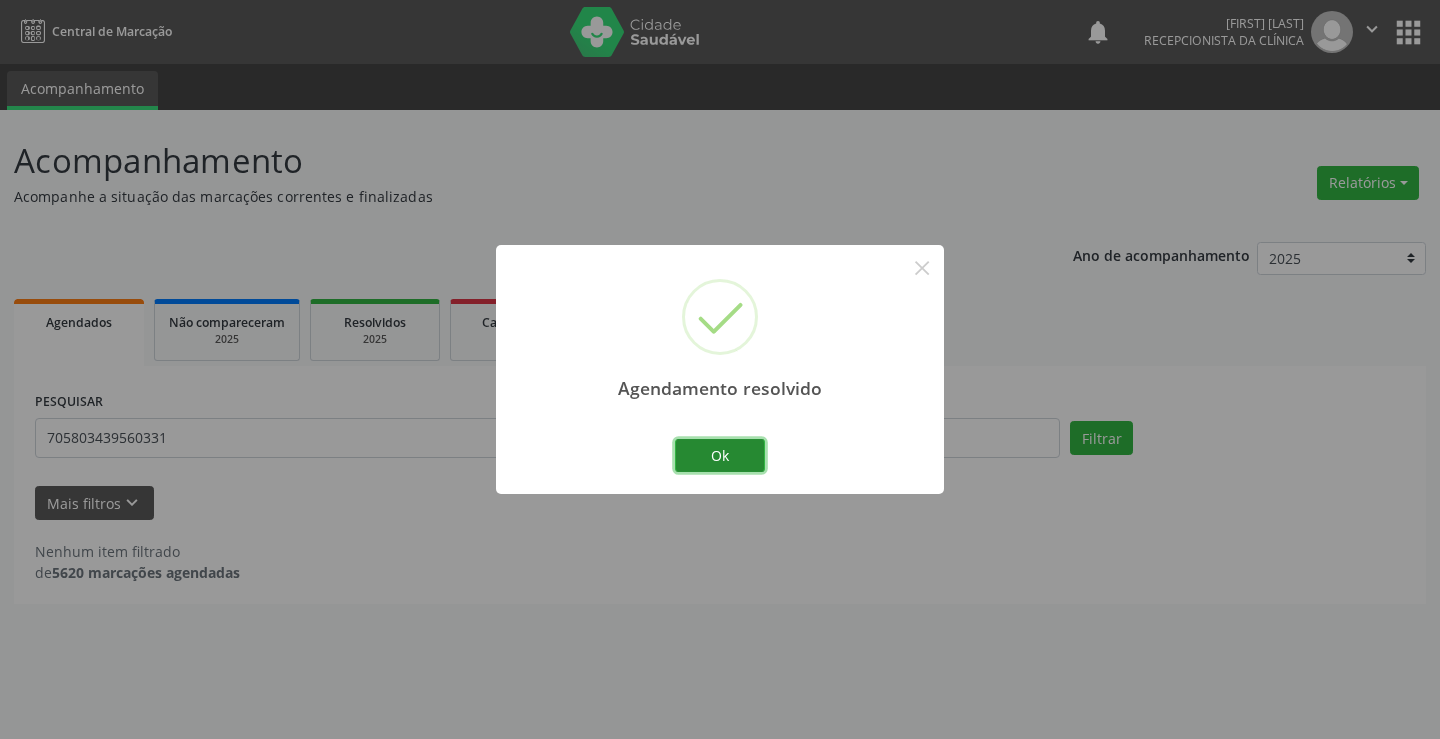 click on "Ok" at bounding box center [720, 456] 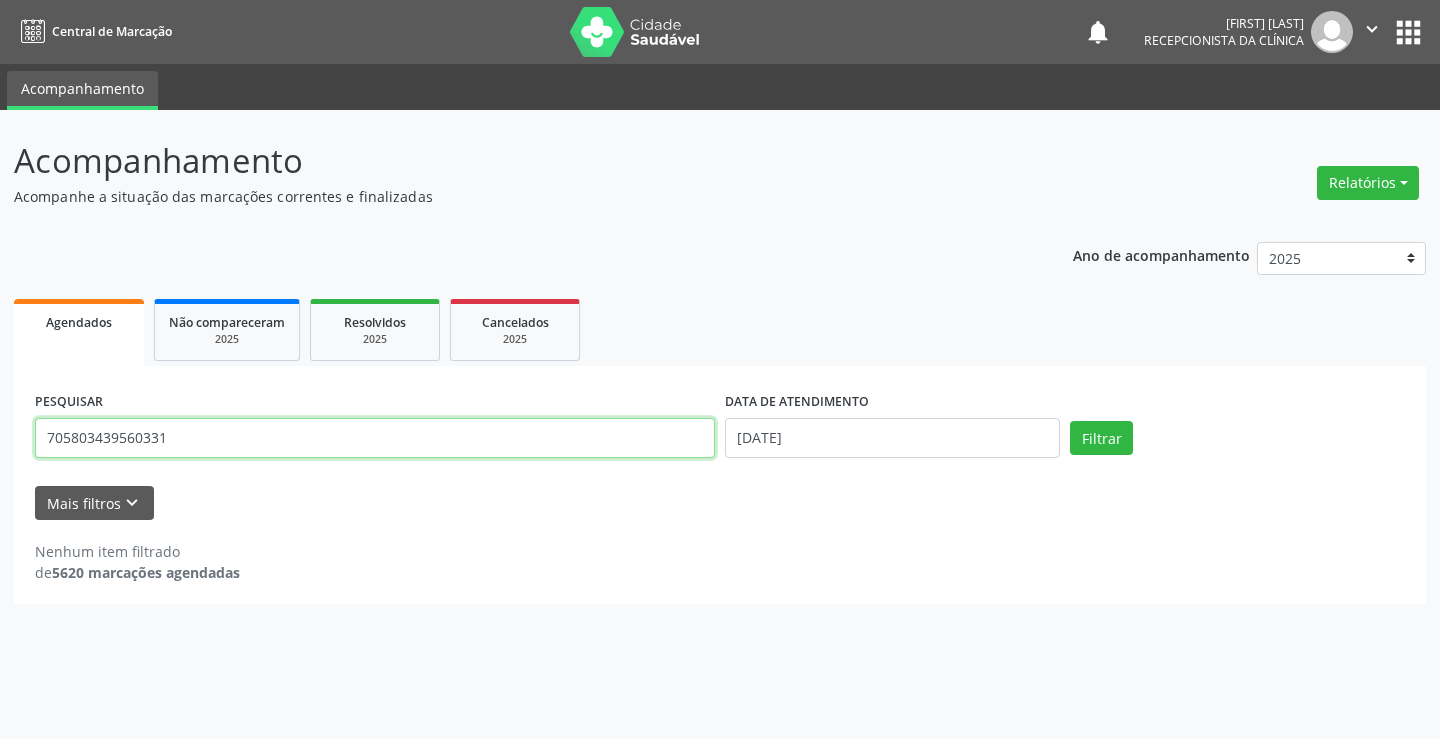 drag, startPoint x: 279, startPoint y: 453, endPoint x: 0, endPoint y: 436, distance: 279.51746 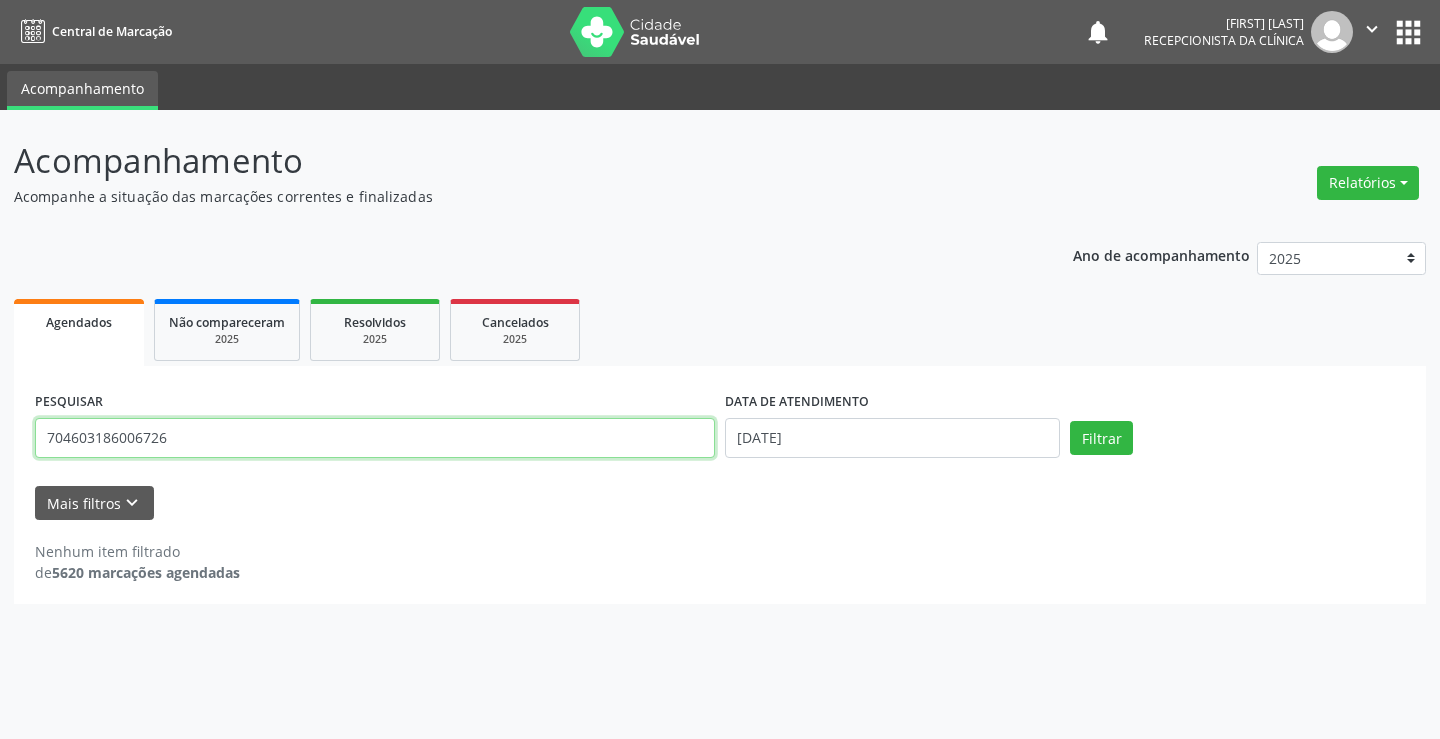 type on "704603186006726" 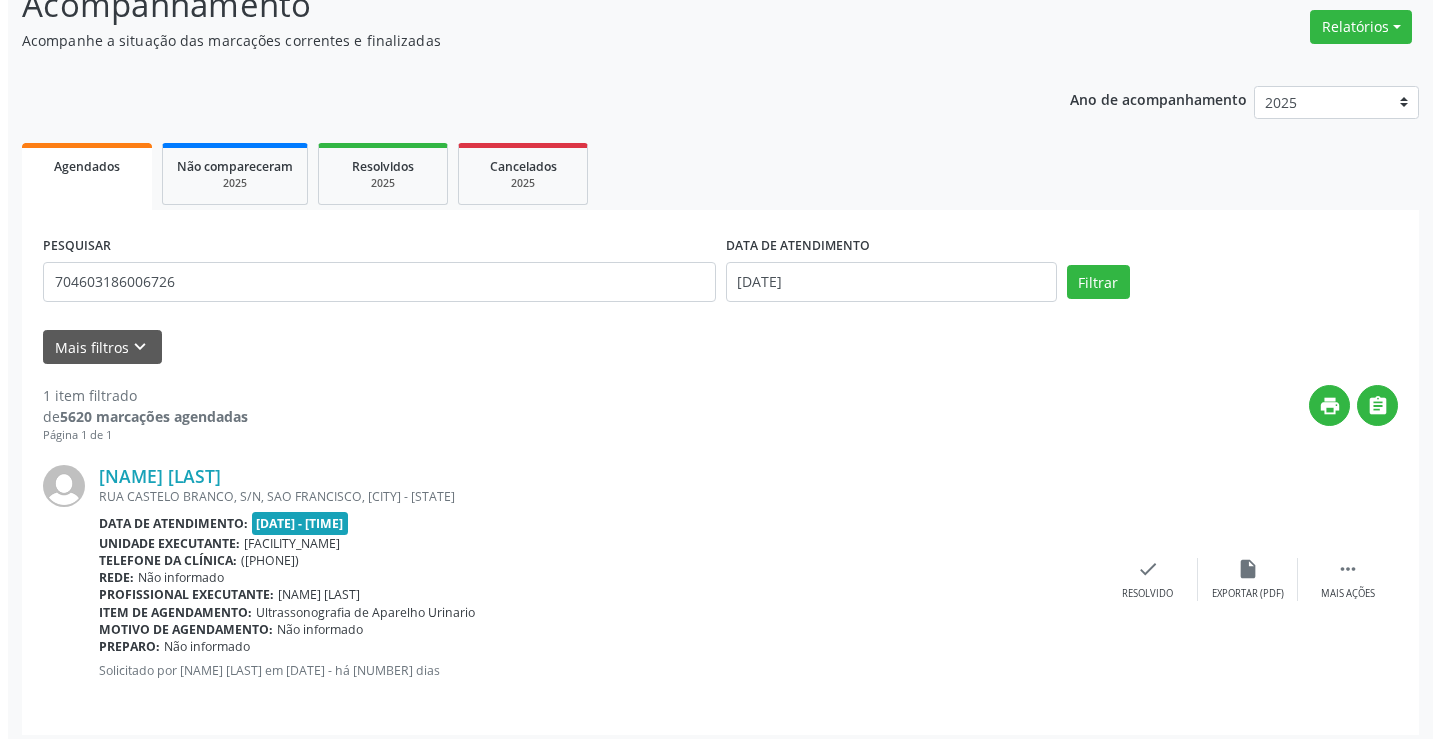 scroll, scrollTop: 166, scrollLeft: 0, axis: vertical 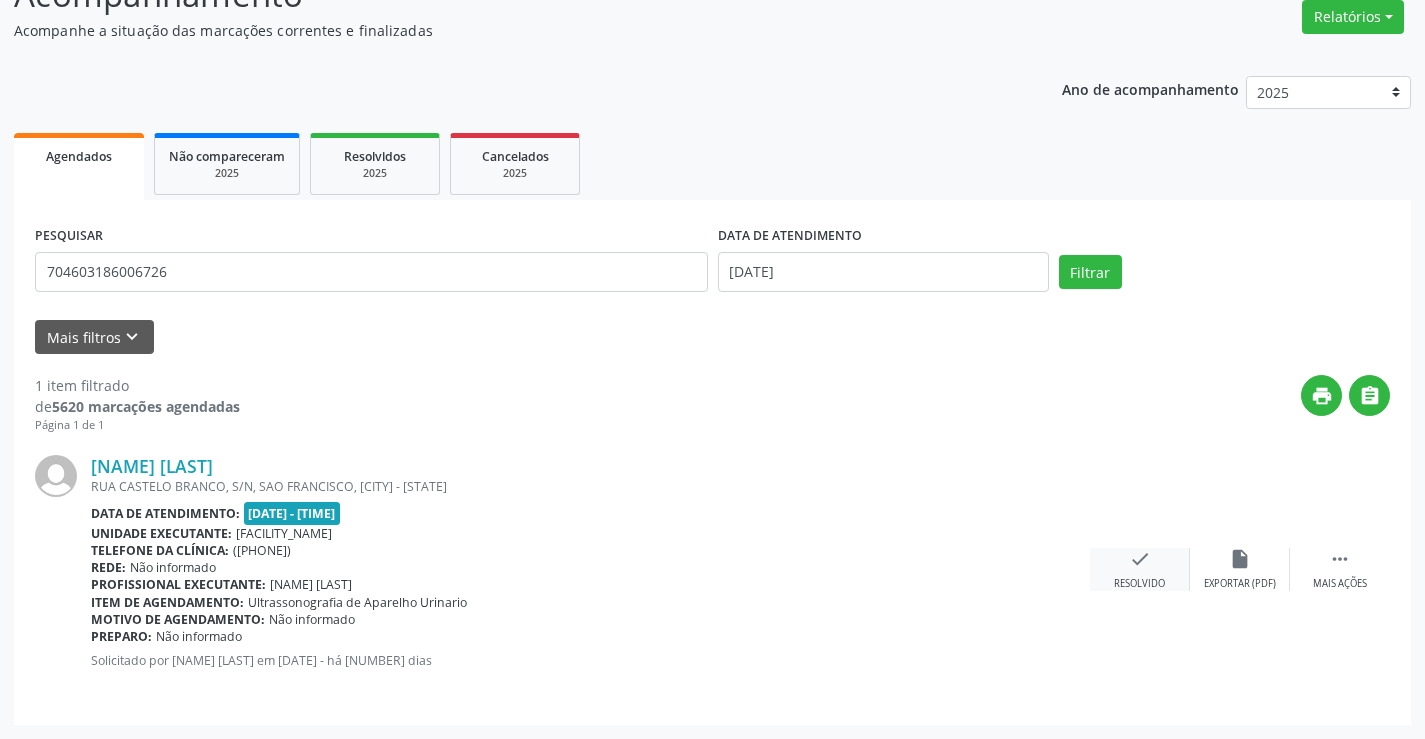 click on "check
Resolvido" at bounding box center (1140, 569) 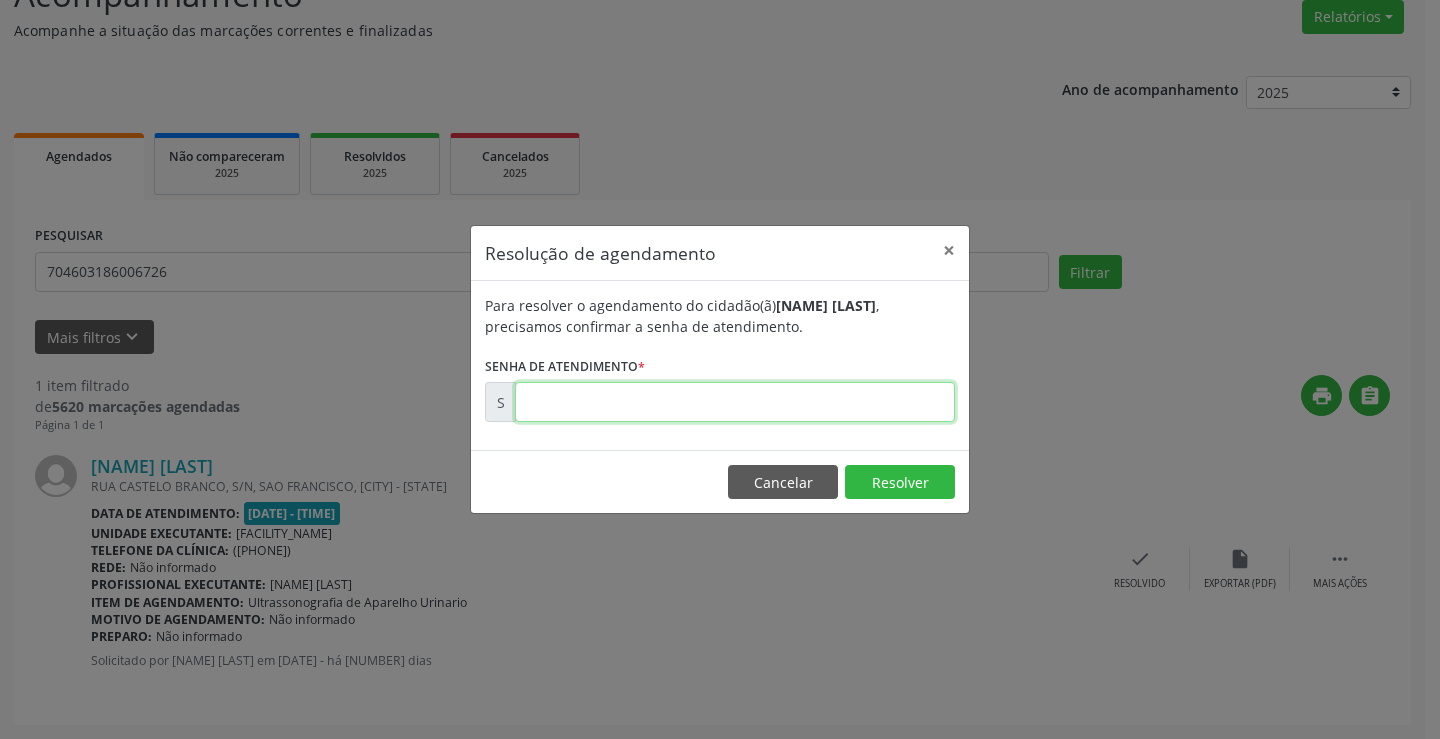 click at bounding box center (735, 402) 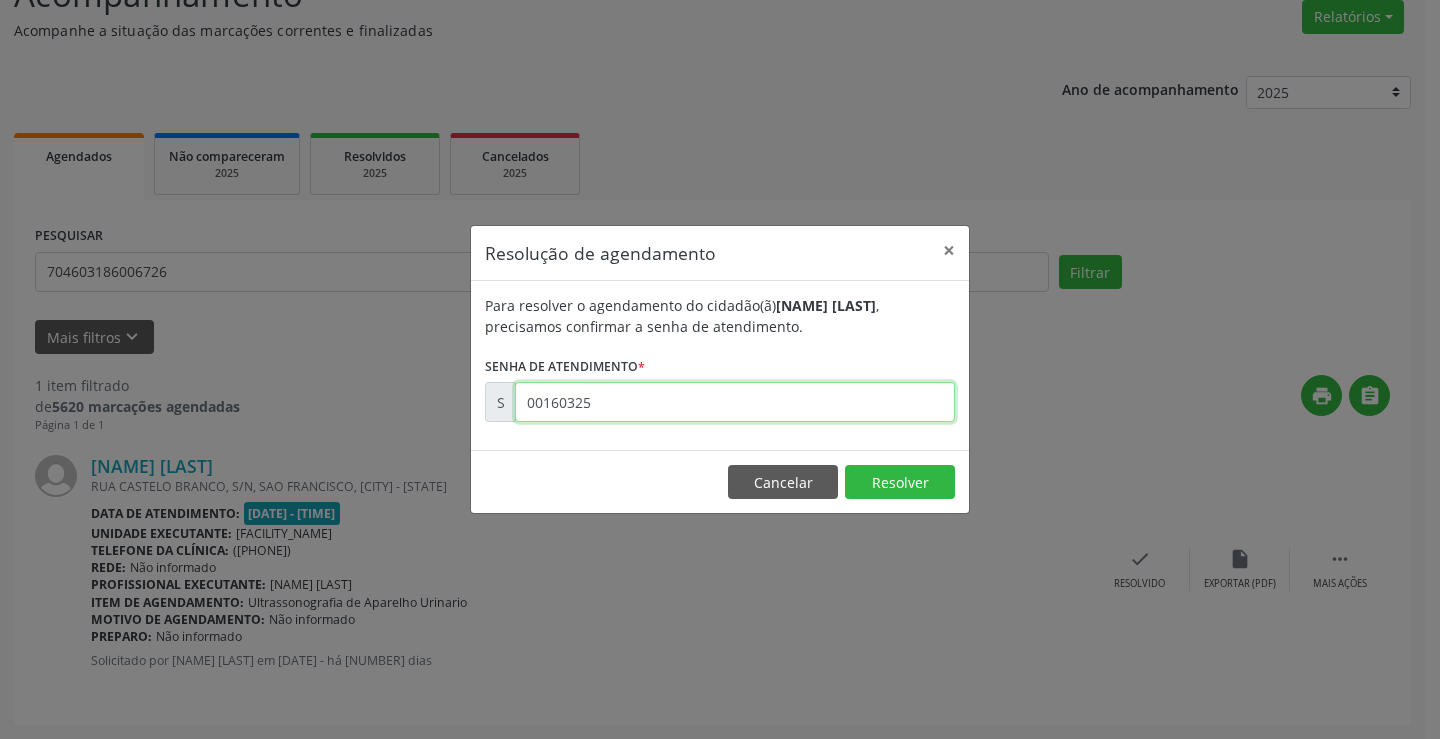 type on "00160325" 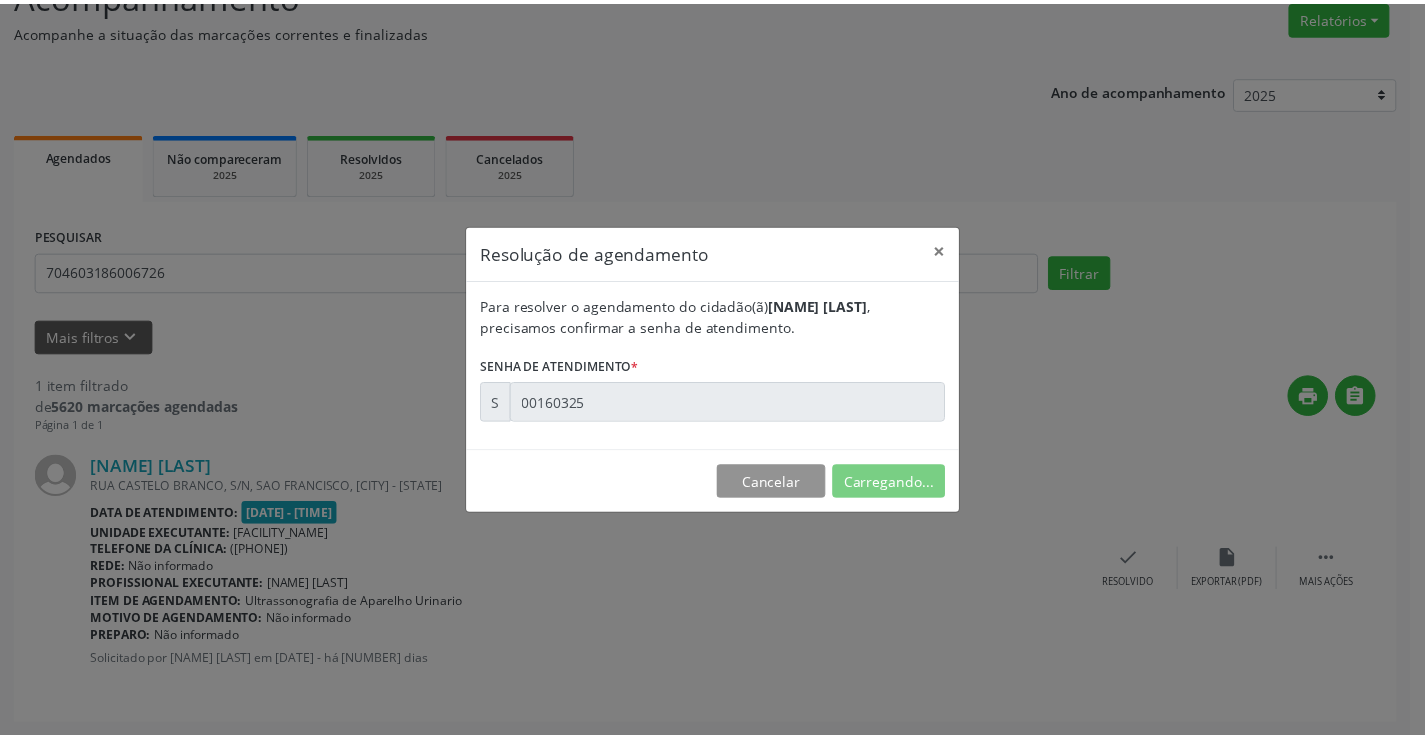scroll, scrollTop: 0, scrollLeft: 0, axis: both 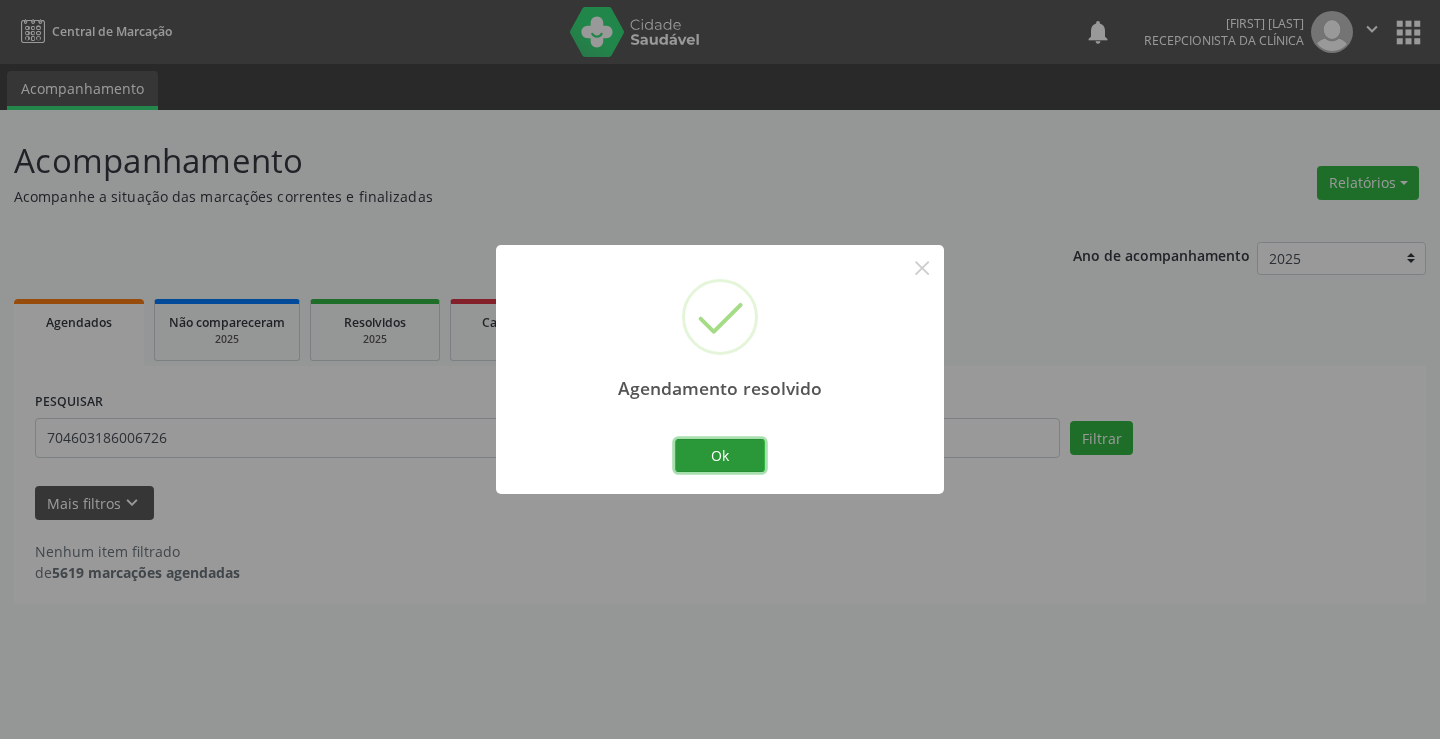 drag, startPoint x: 752, startPoint y: 449, endPoint x: 499, endPoint y: 366, distance: 266.26678 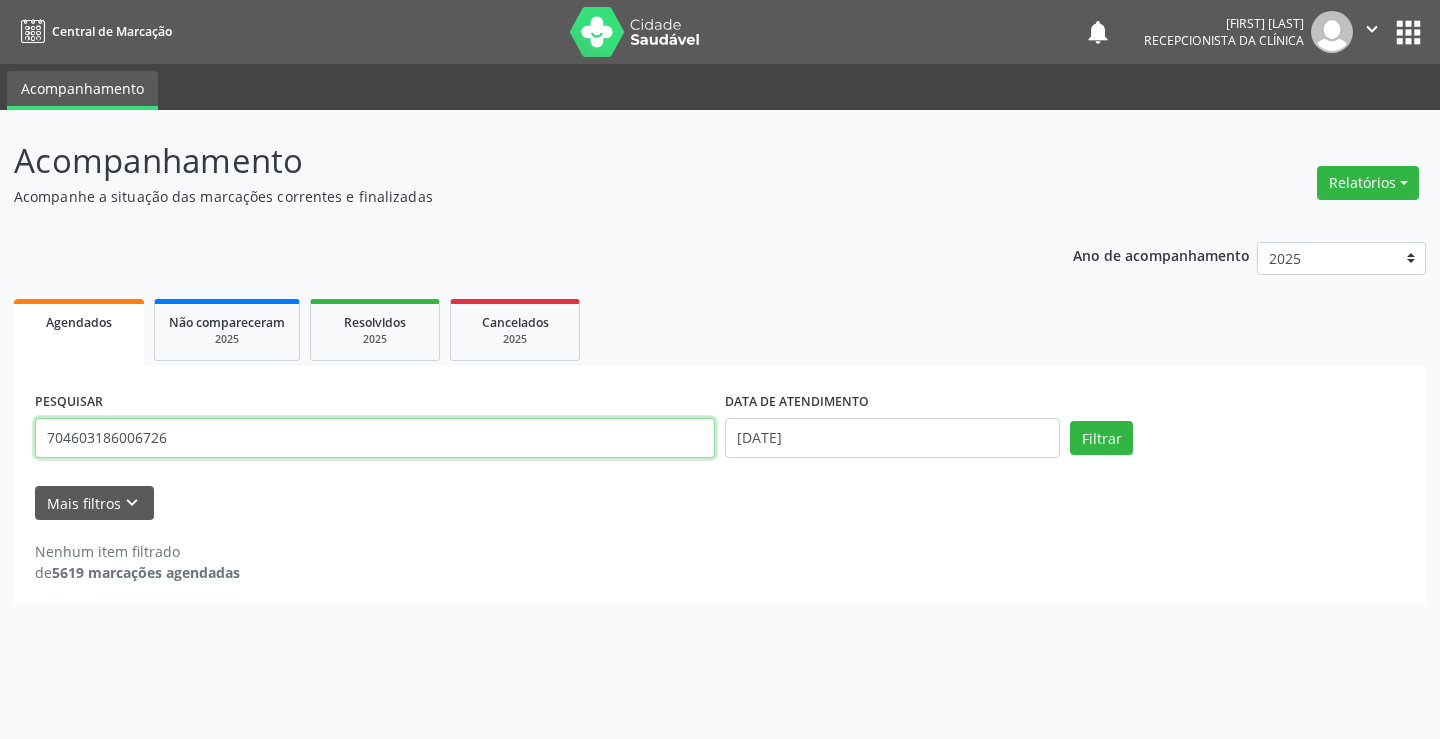 drag, startPoint x: 304, startPoint y: 439, endPoint x: 0, endPoint y: 439, distance: 304 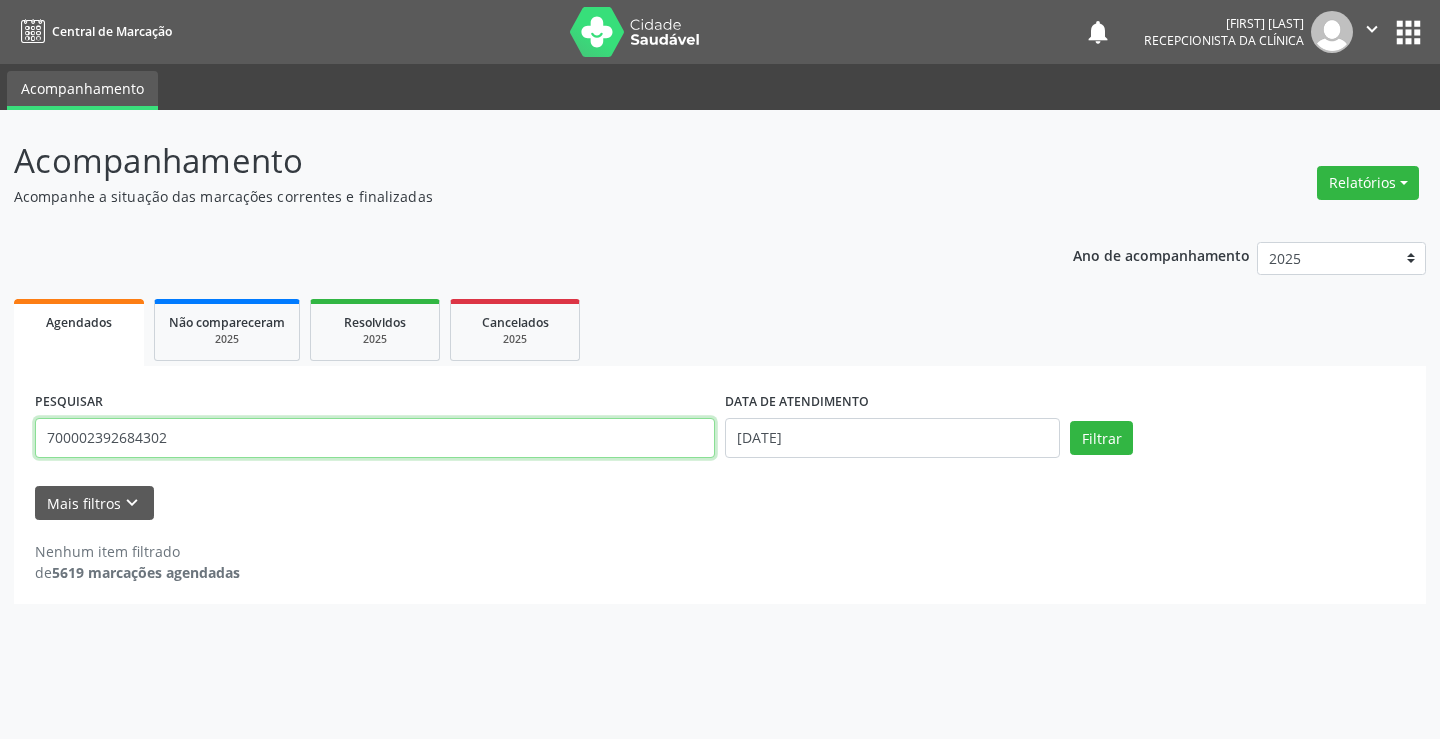 type on "700002392684302" 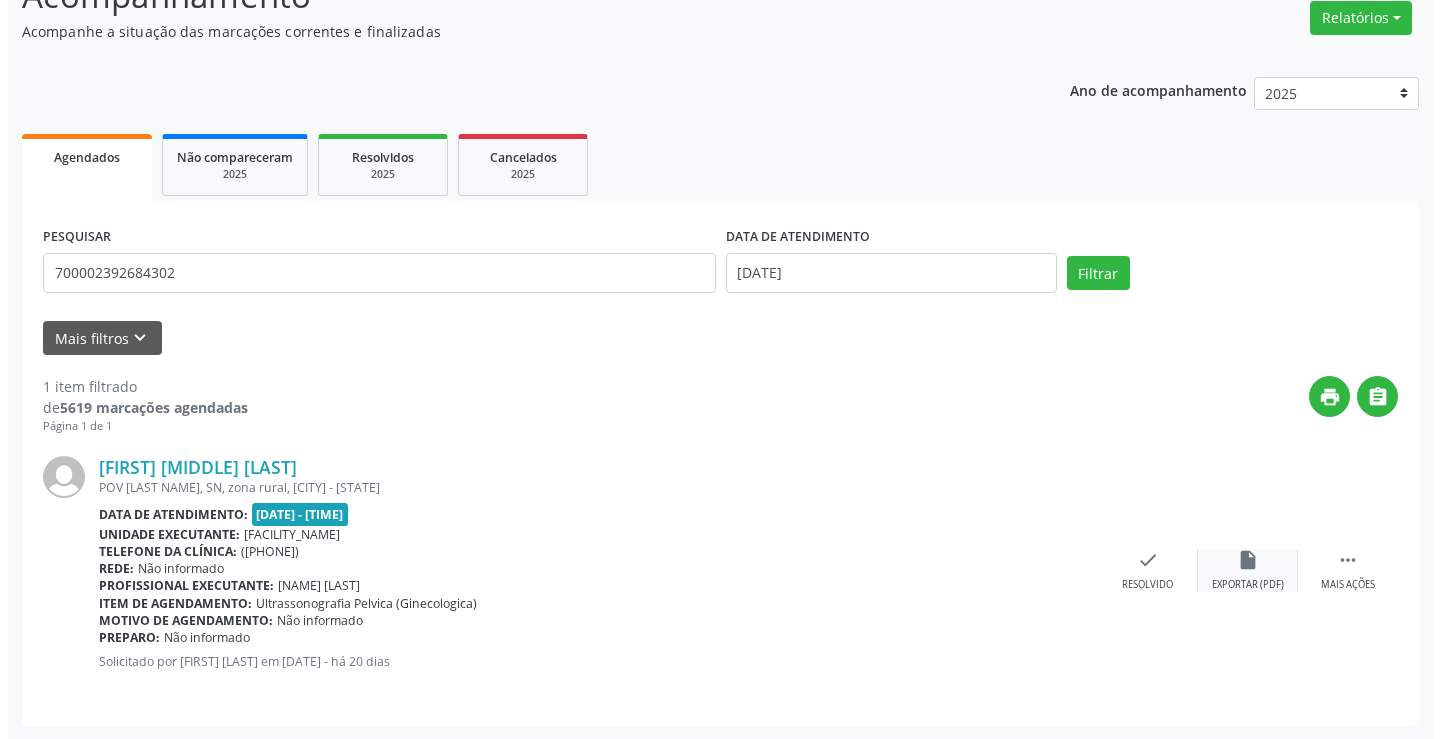 scroll, scrollTop: 166, scrollLeft: 0, axis: vertical 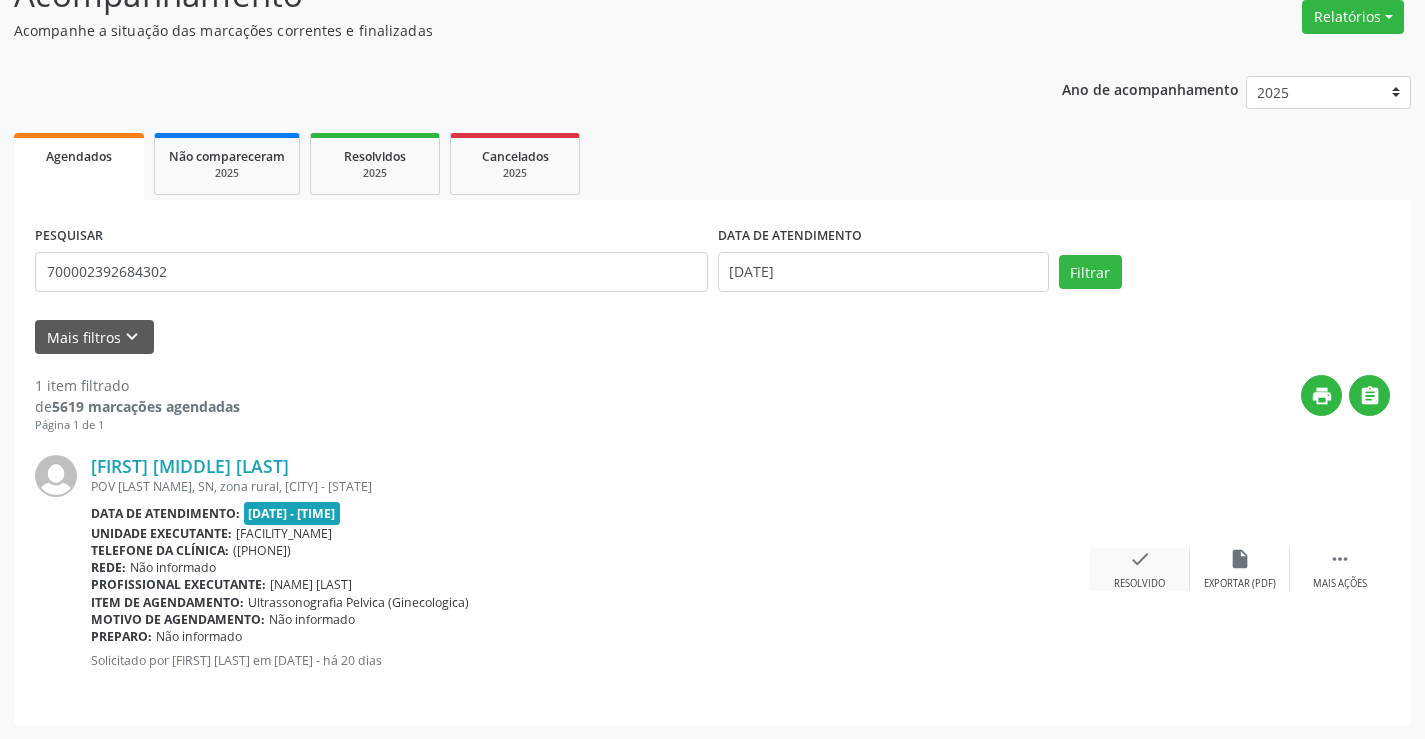 click on "check
Resolvido" at bounding box center (1140, 569) 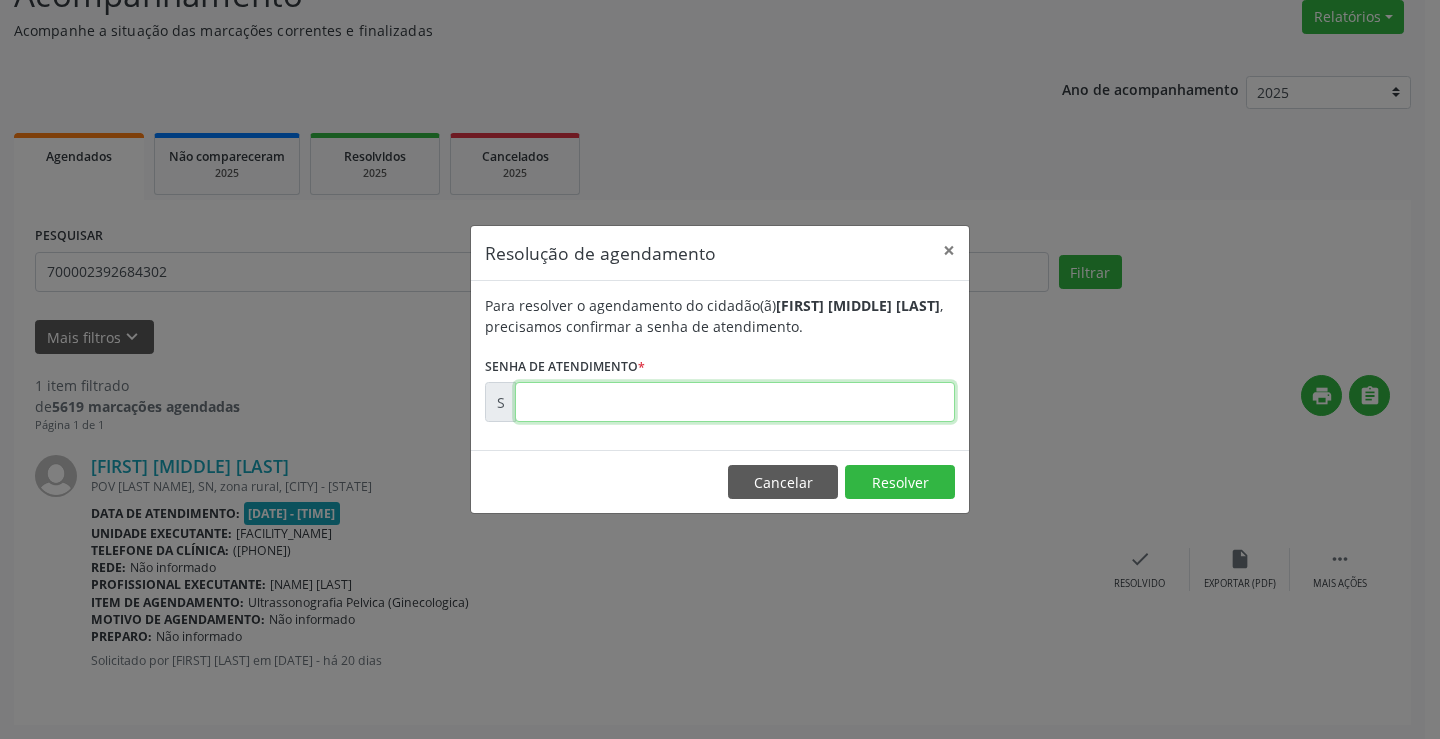 click at bounding box center [735, 402] 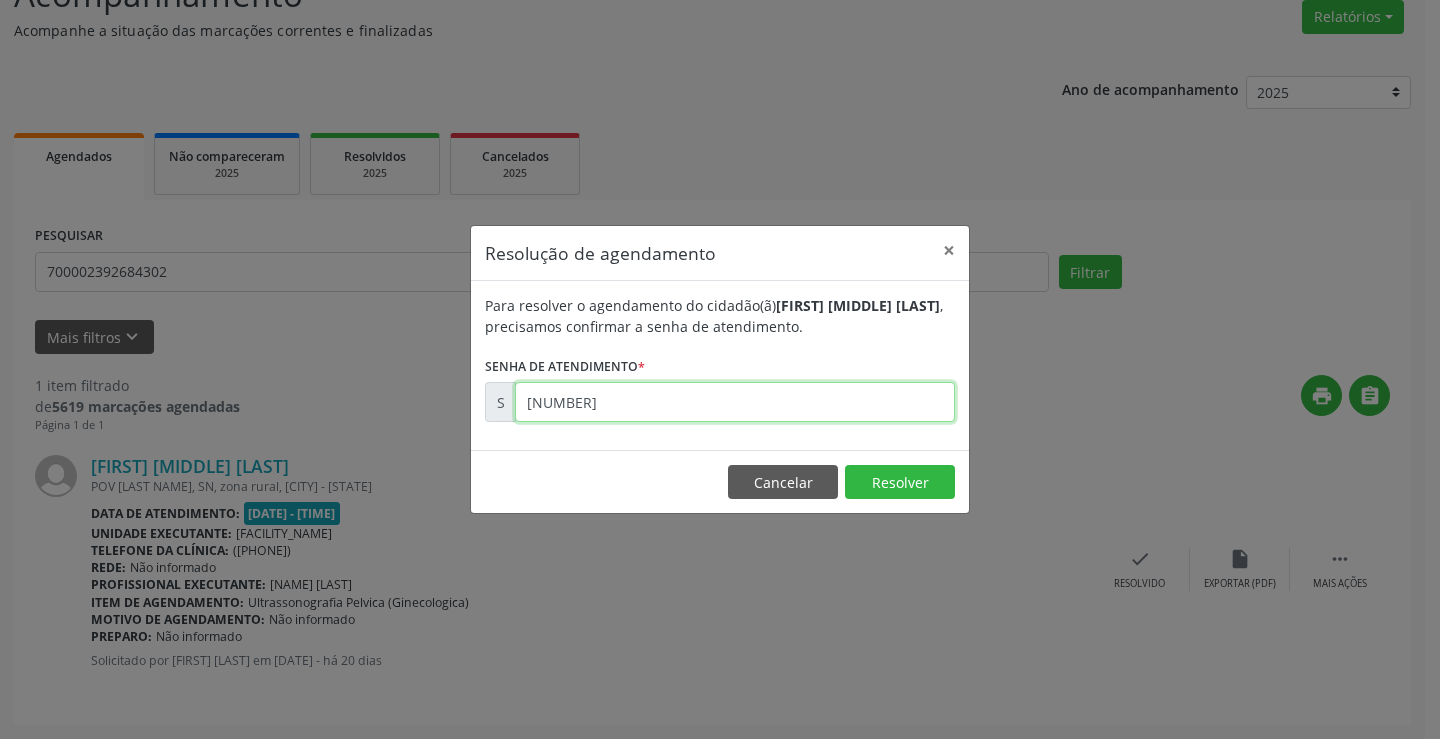 type on "[NUMBER]" 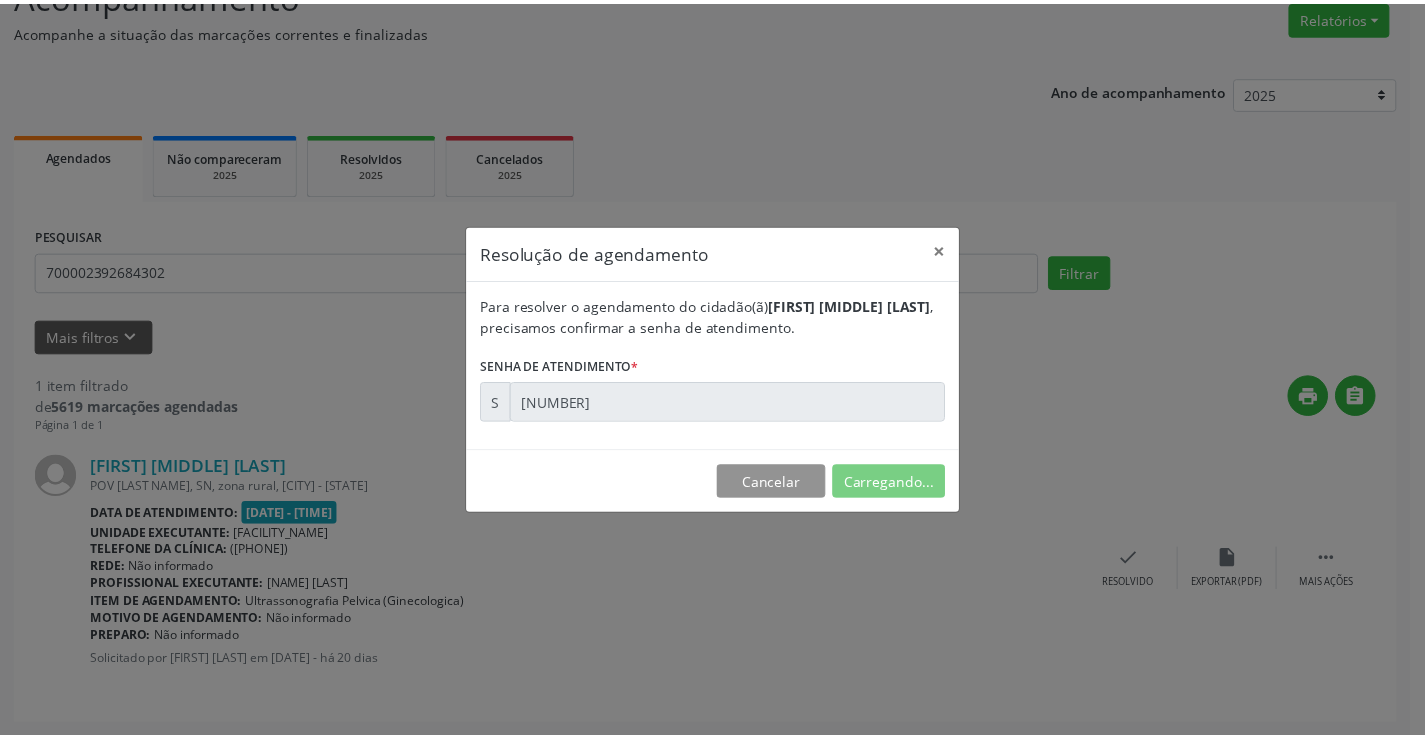 scroll, scrollTop: 0, scrollLeft: 0, axis: both 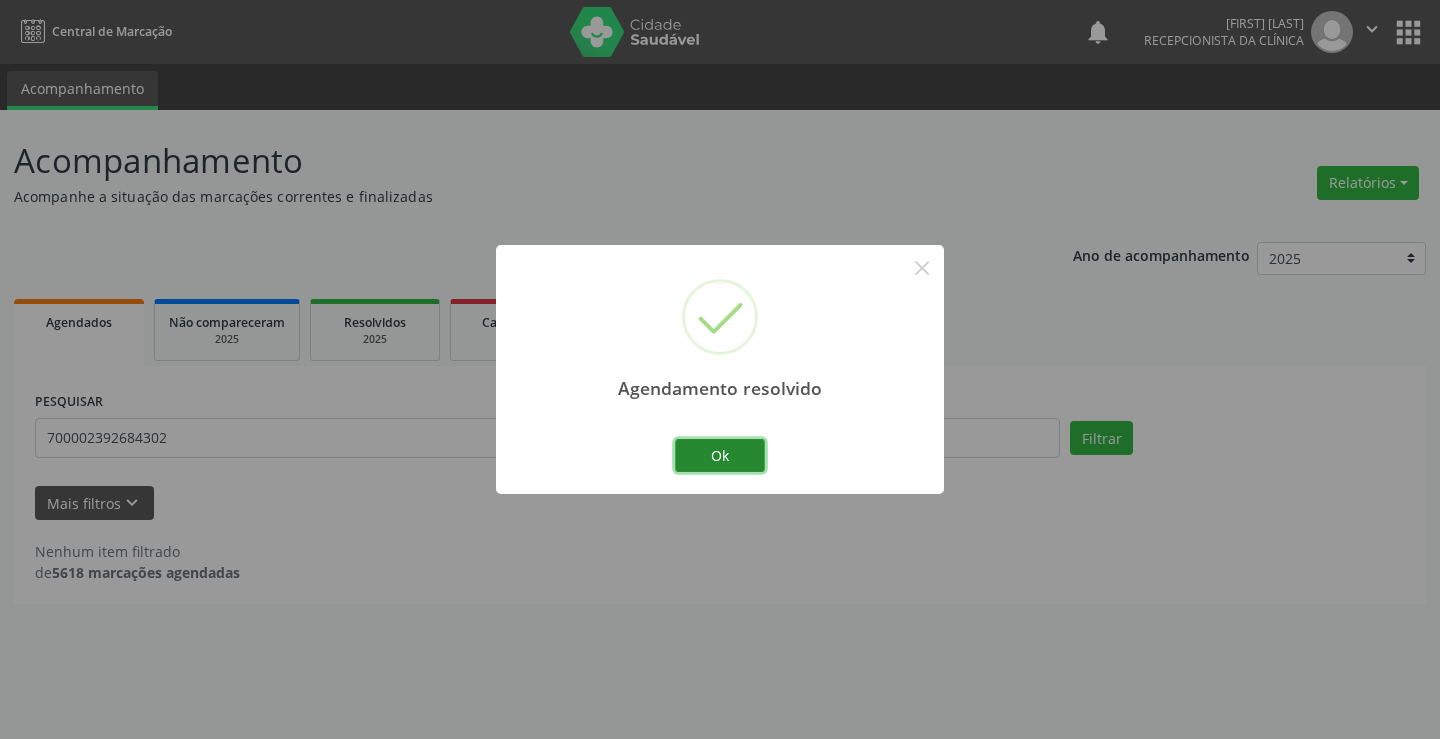 click on "Ok" at bounding box center [720, 456] 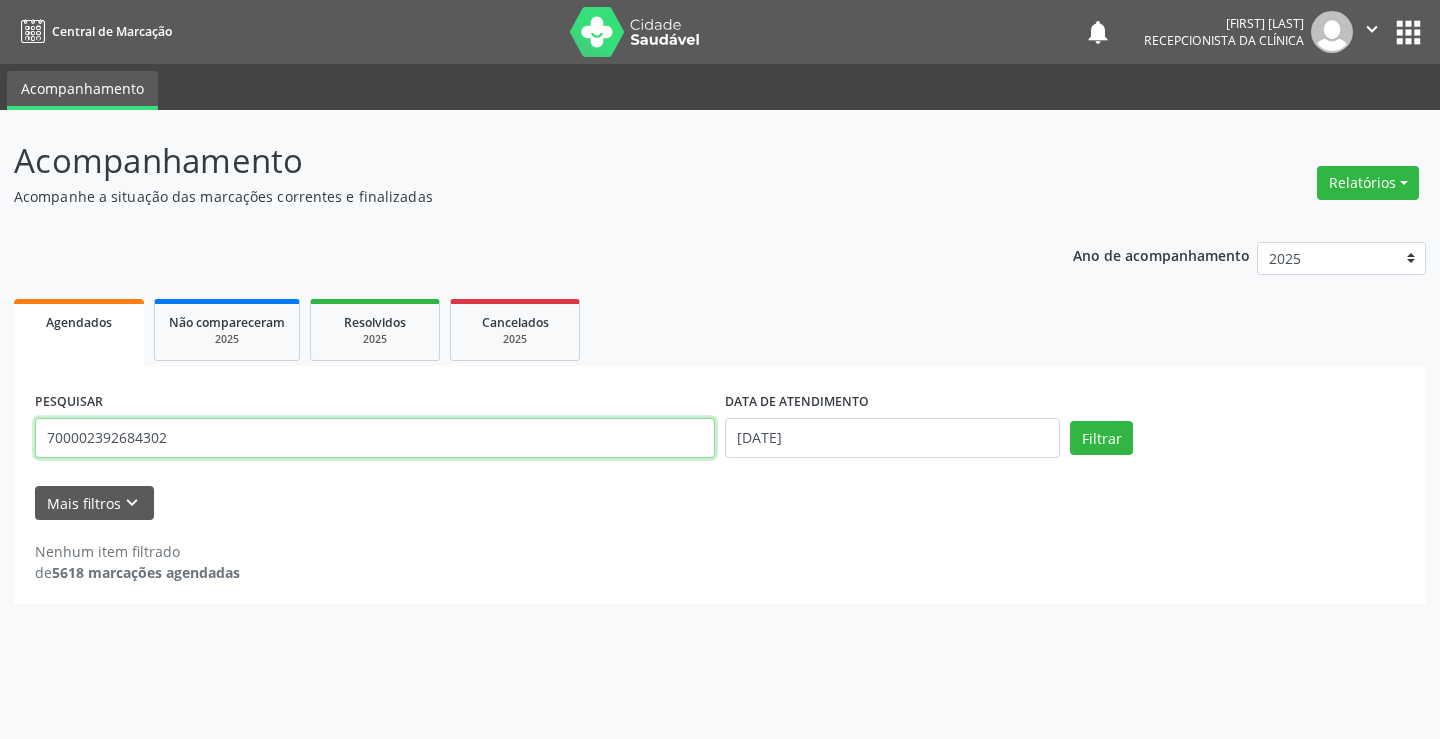 click on "700002392684302" at bounding box center (375, 438) 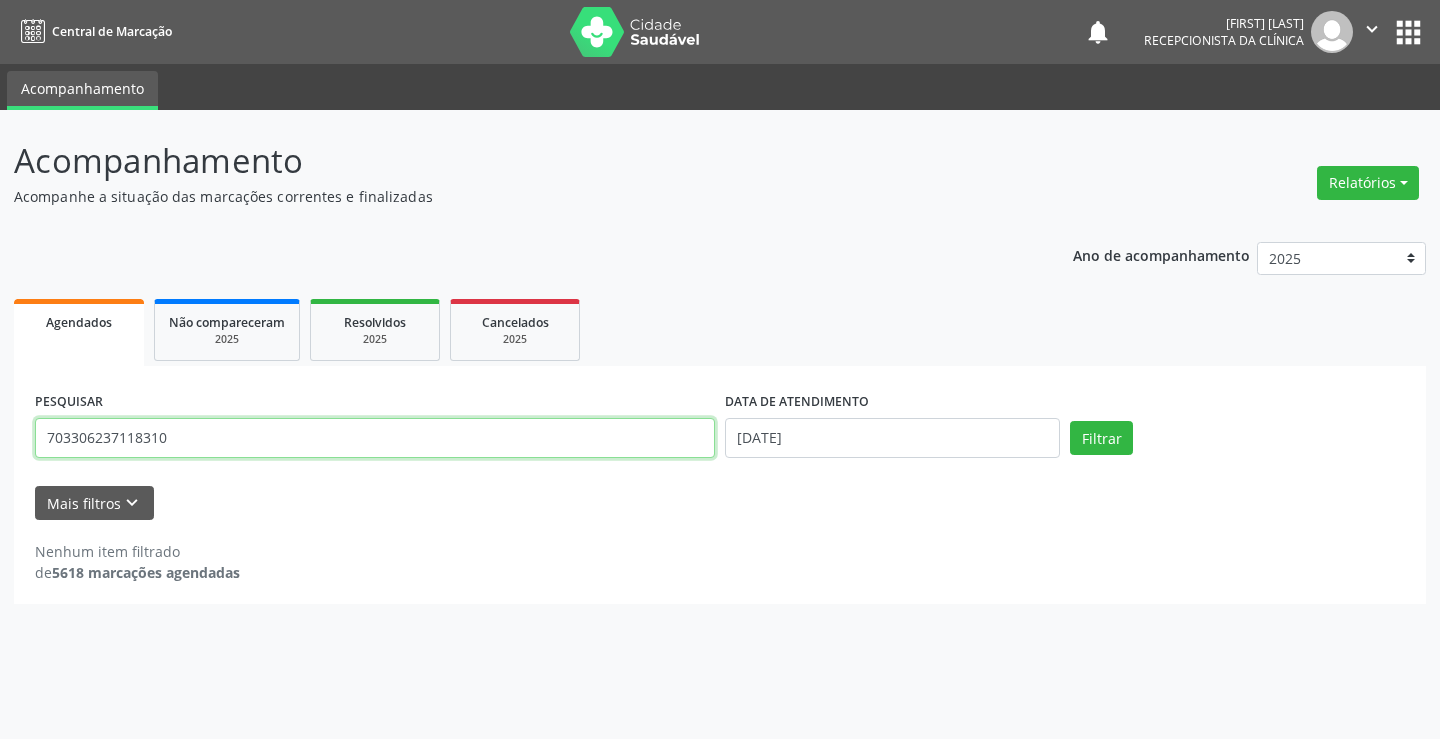 type on "703306237118310" 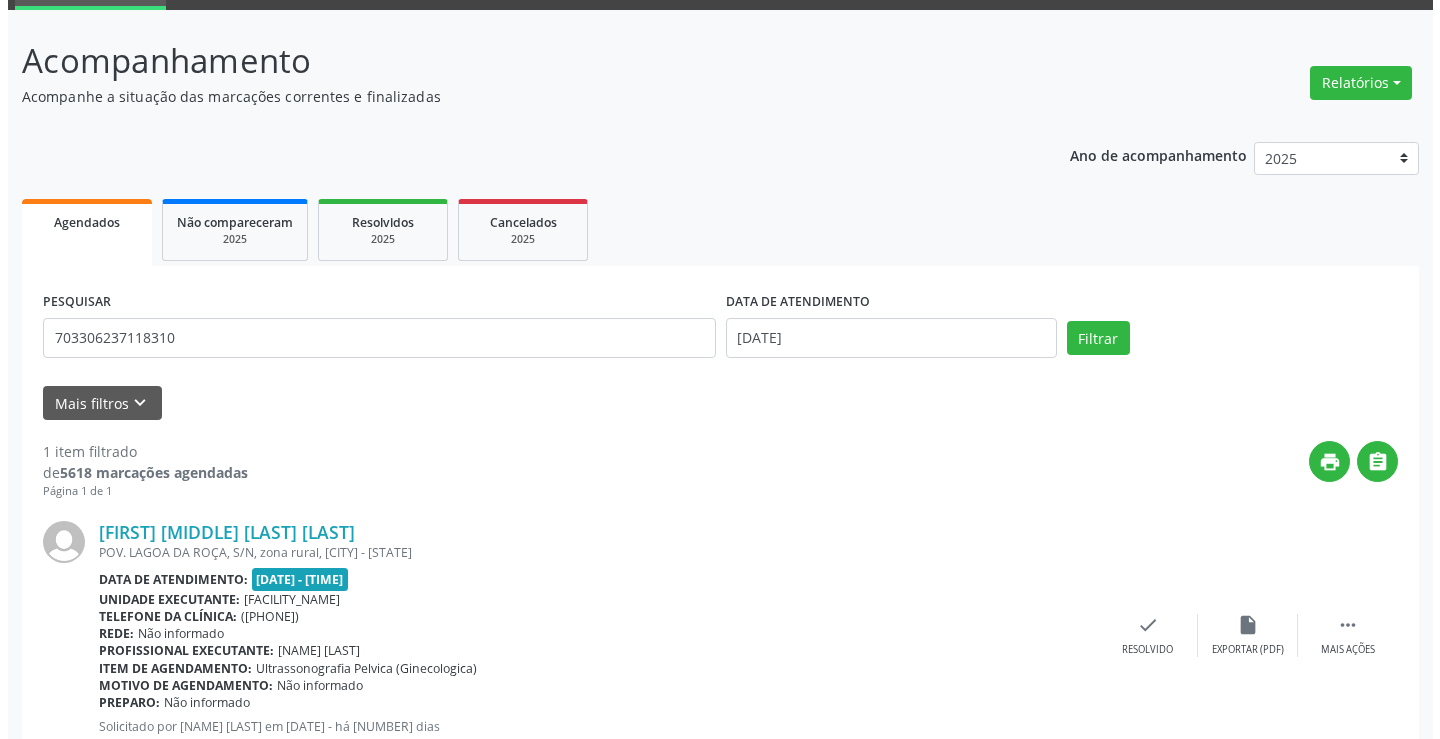scroll, scrollTop: 166, scrollLeft: 0, axis: vertical 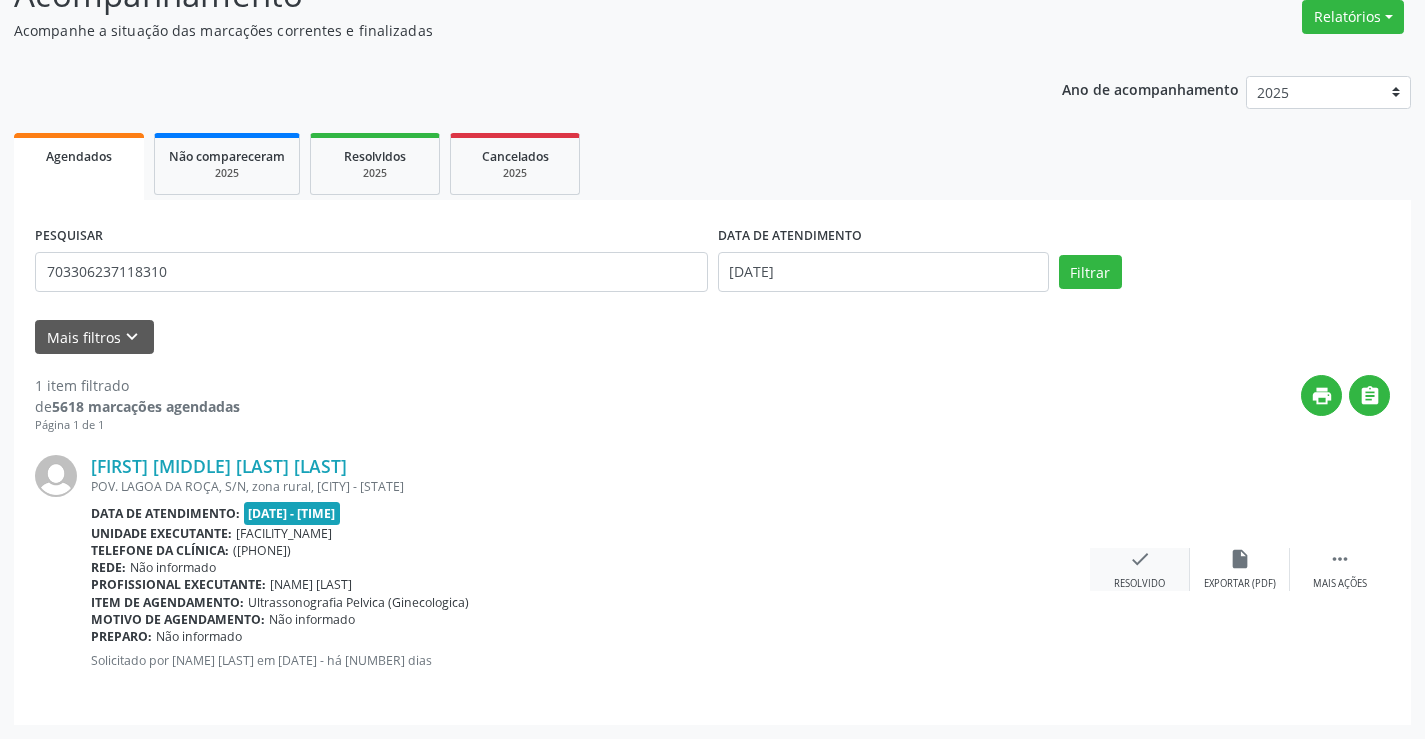 click on "check
Resolvido" at bounding box center (1140, 569) 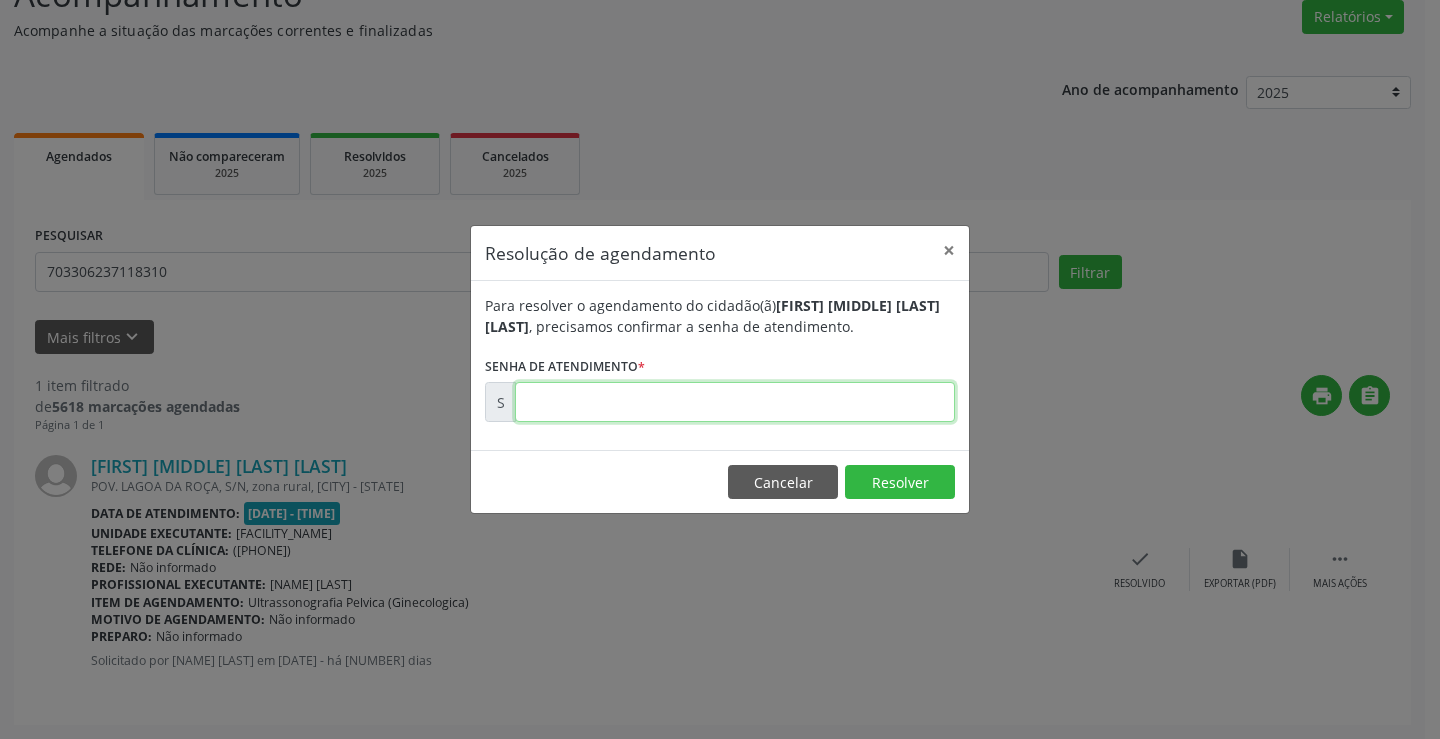 click at bounding box center [735, 402] 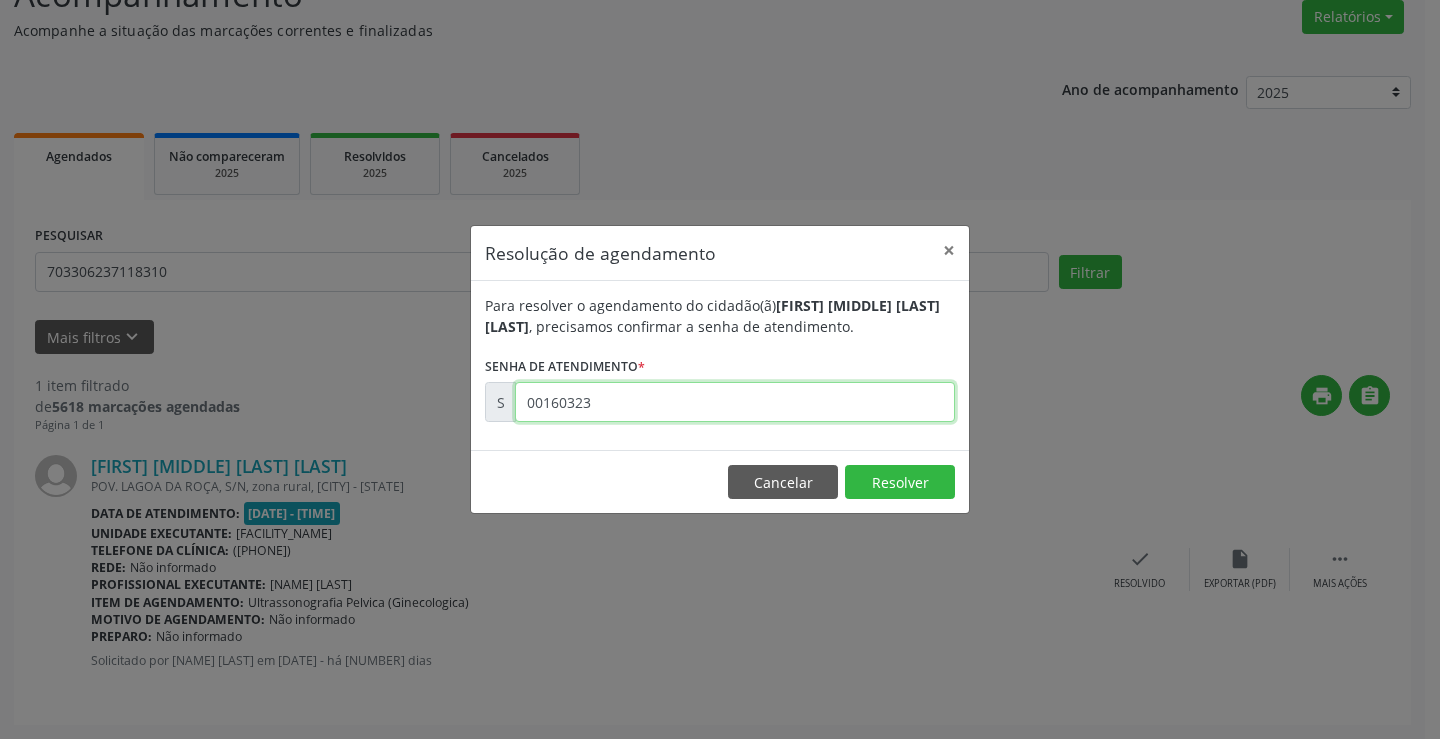 type on "00160323" 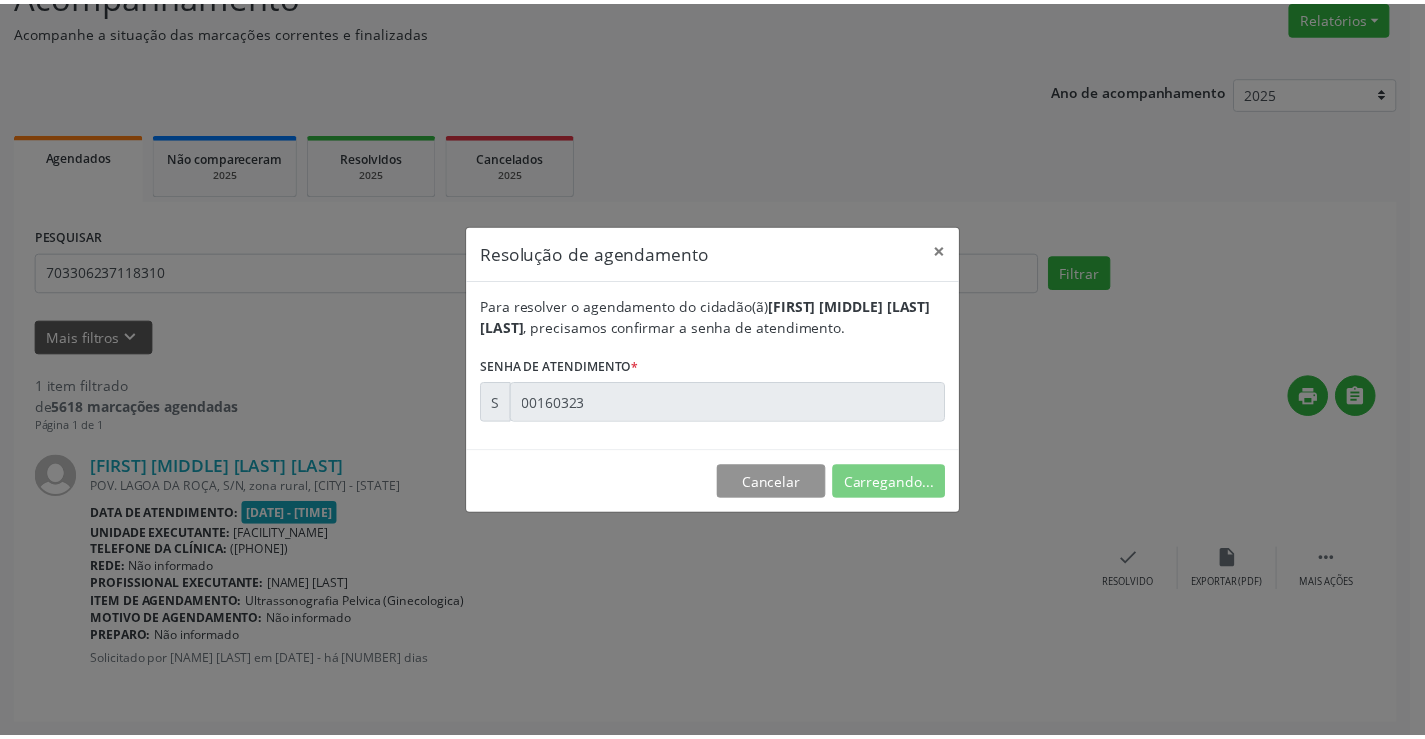 scroll, scrollTop: 0, scrollLeft: 0, axis: both 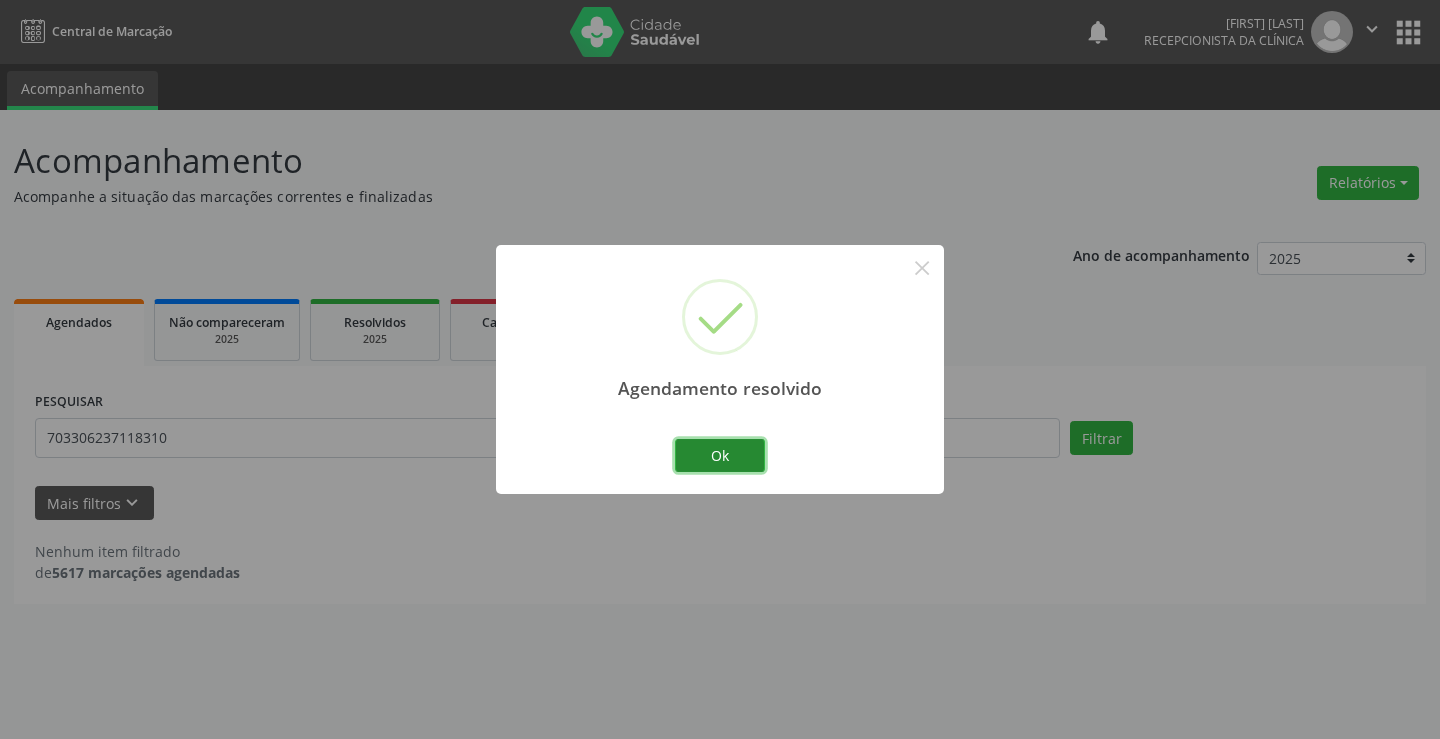 click on "Ok" at bounding box center (720, 456) 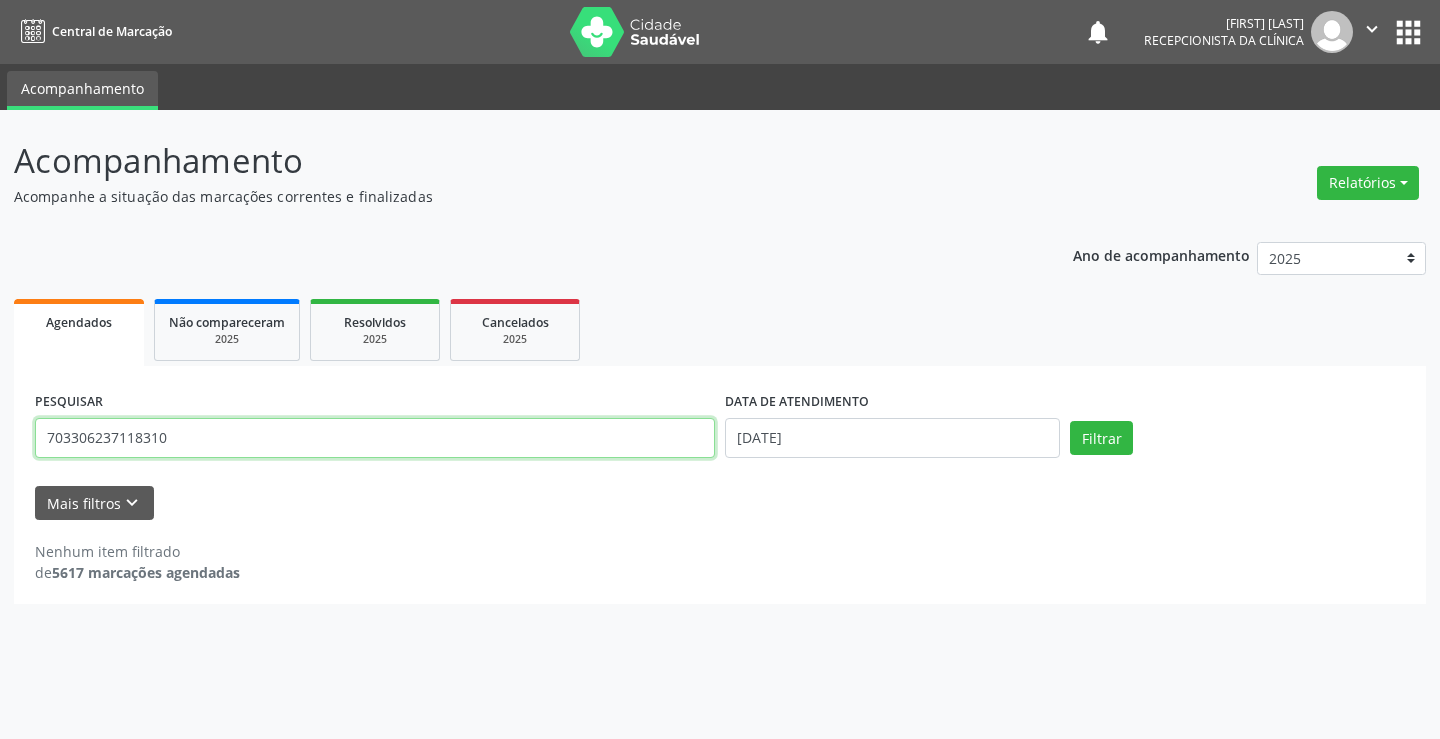 drag, startPoint x: 254, startPoint y: 450, endPoint x: 0, endPoint y: 478, distance: 255.53865 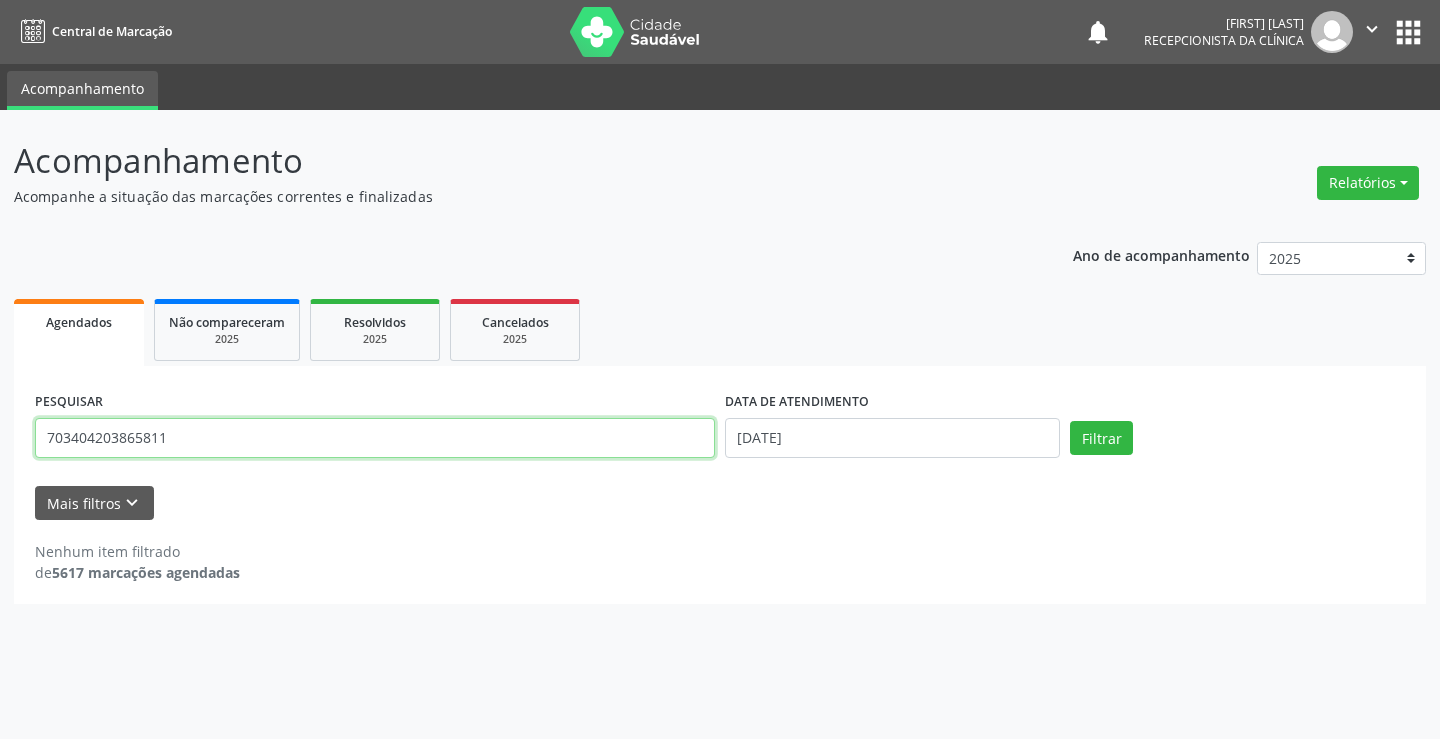 type on "703404203865811" 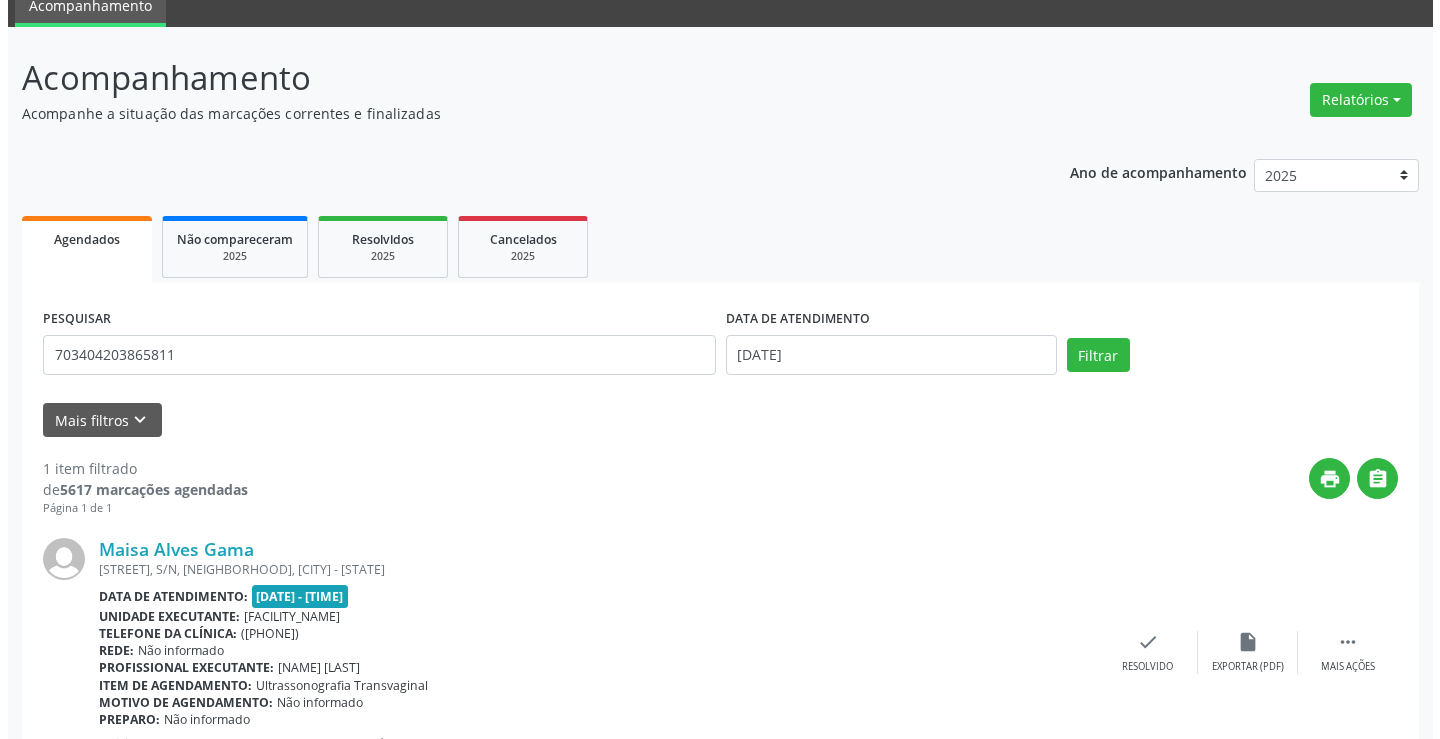 scroll, scrollTop: 166, scrollLeft: 0, axis: vertical 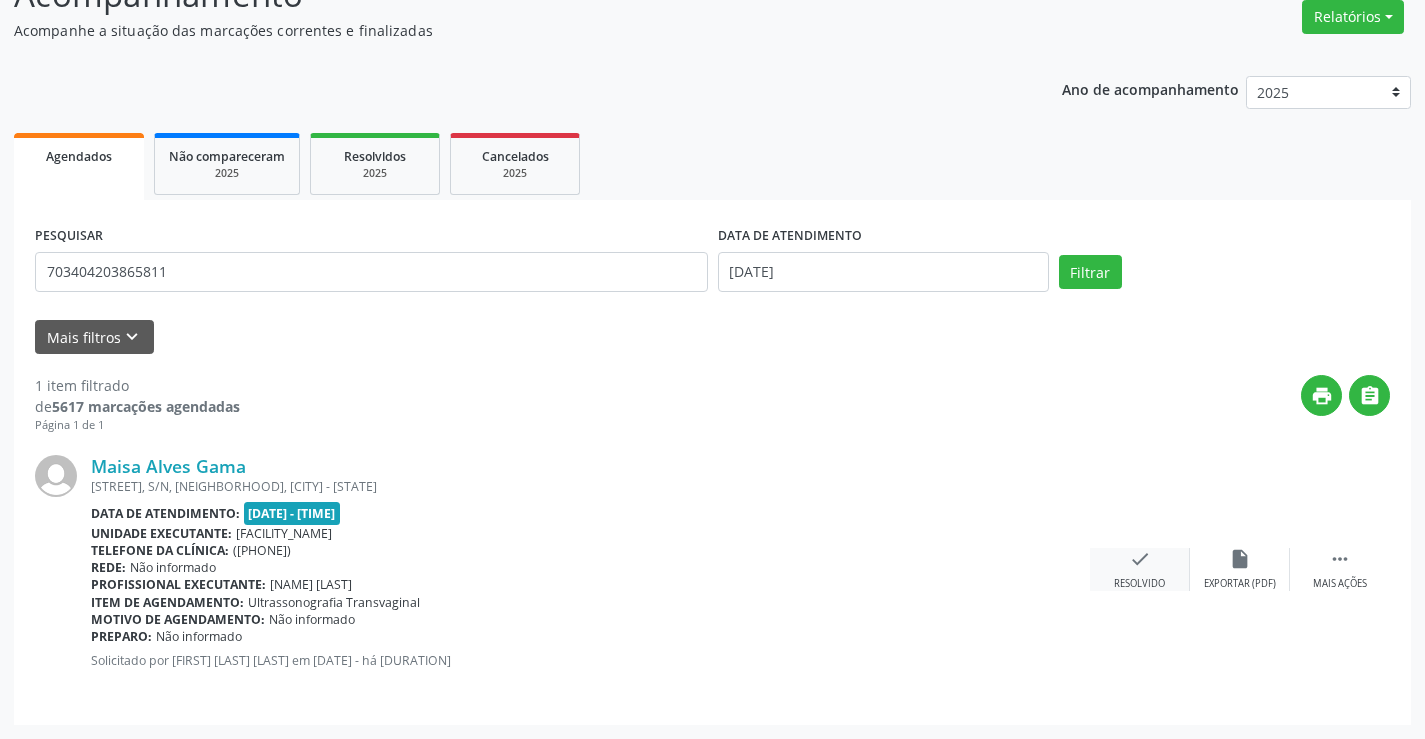 click on "check
Resolvido" at bounding box center [1140, 569] 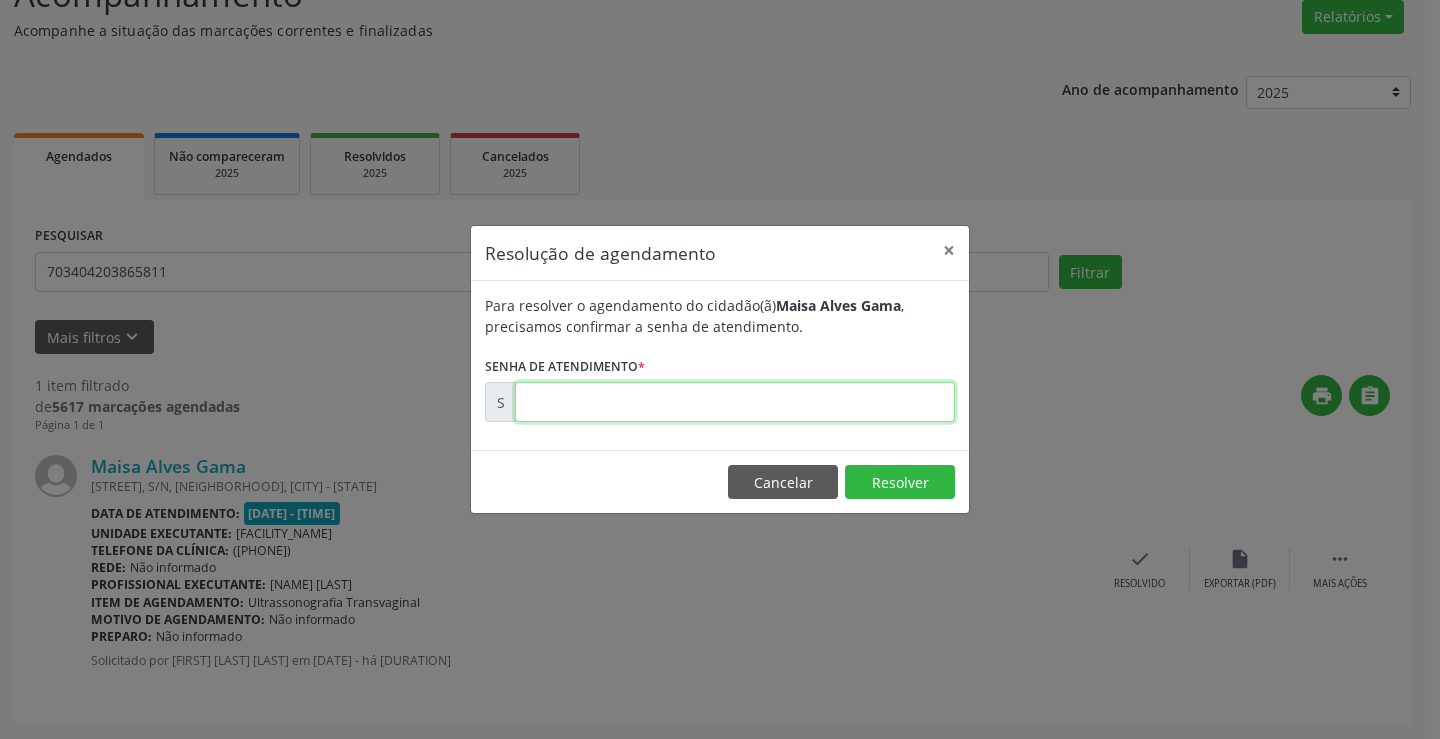 click at bounding box center (735, 402) 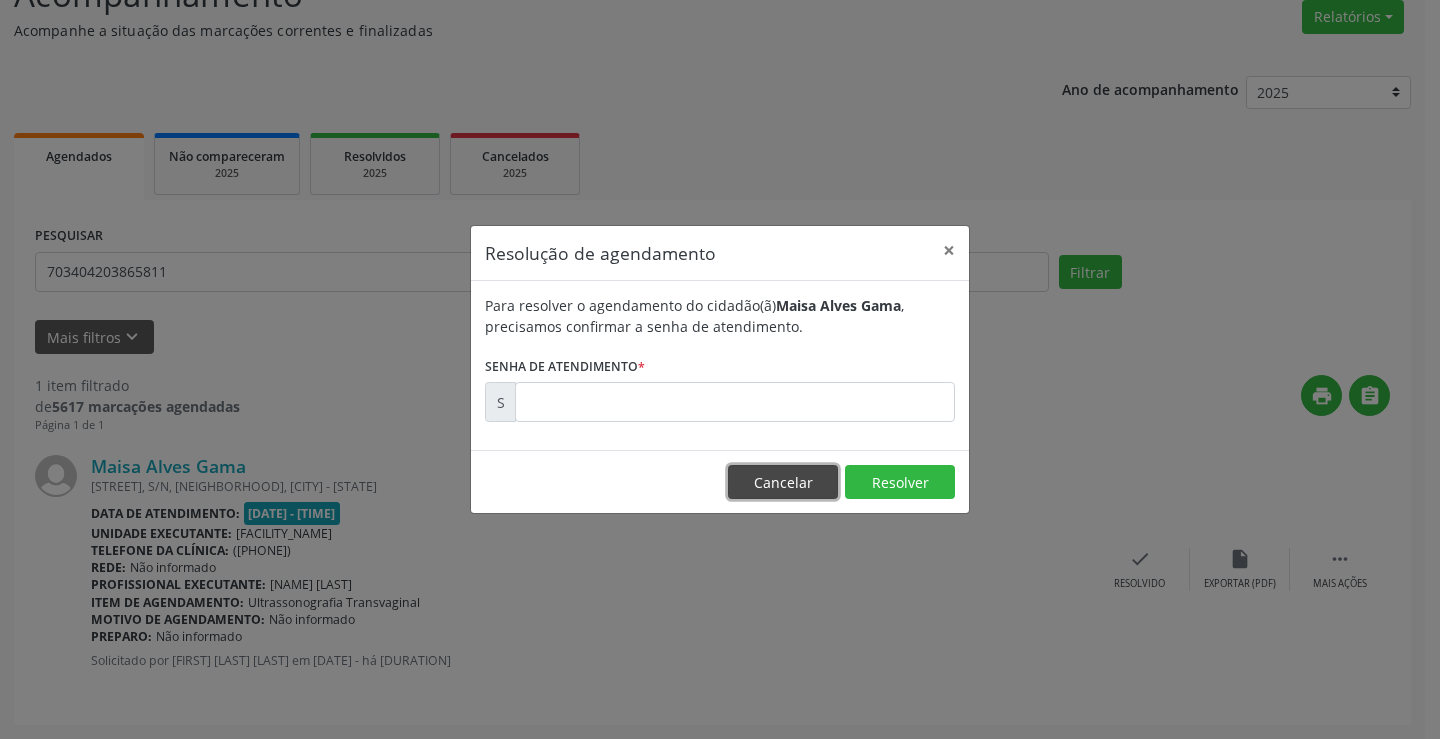 click on "Cancelar" at bounding box center (783, 482) 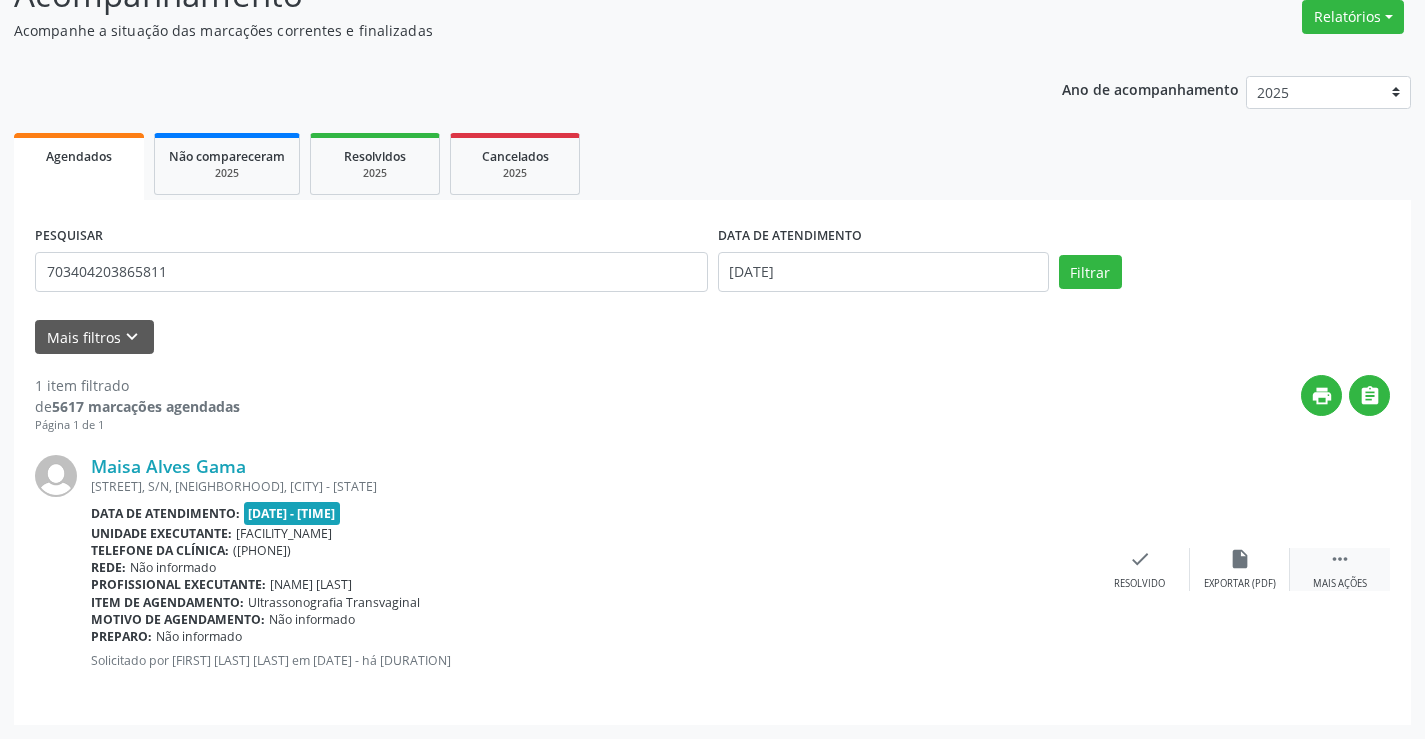 click on "Mais ações" at bounding box center (1340, 569) 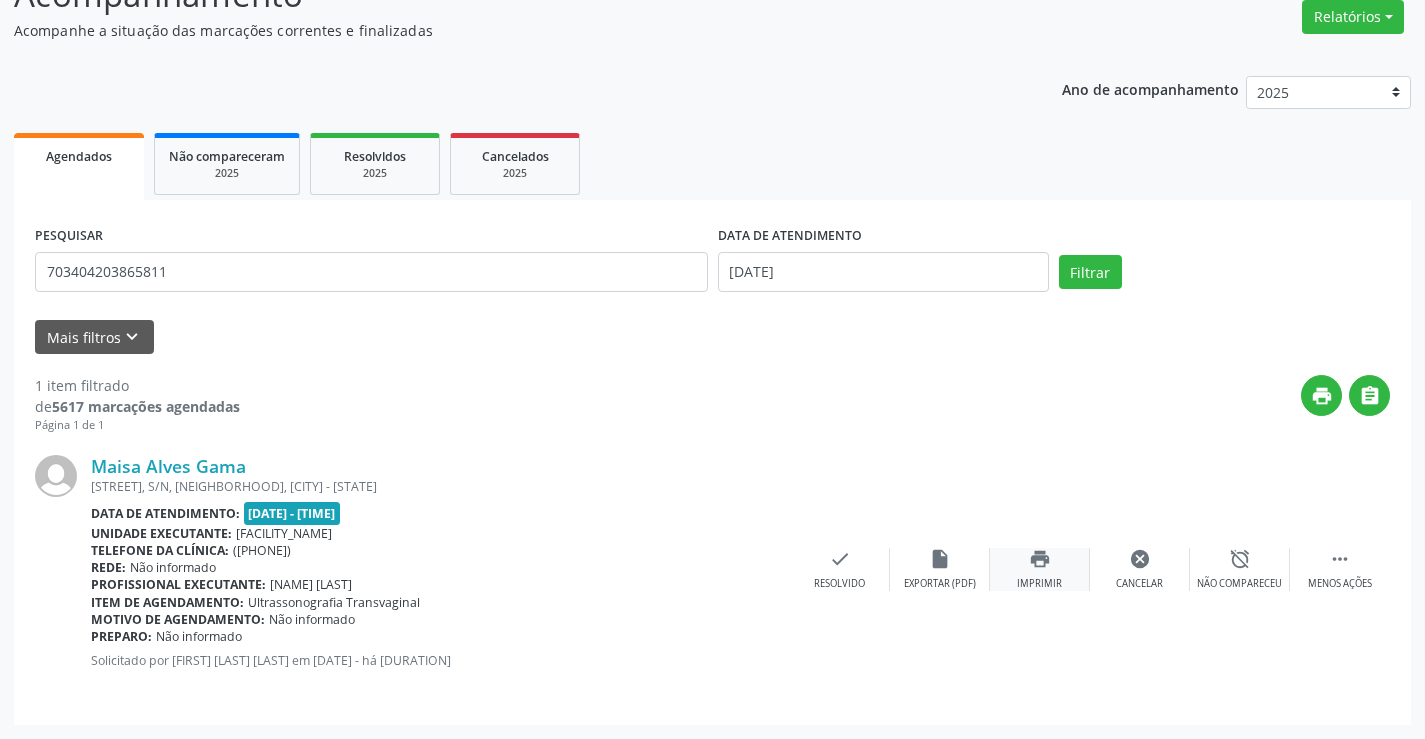 click on "print
Imprimir" at bounding box center (1040, 569) 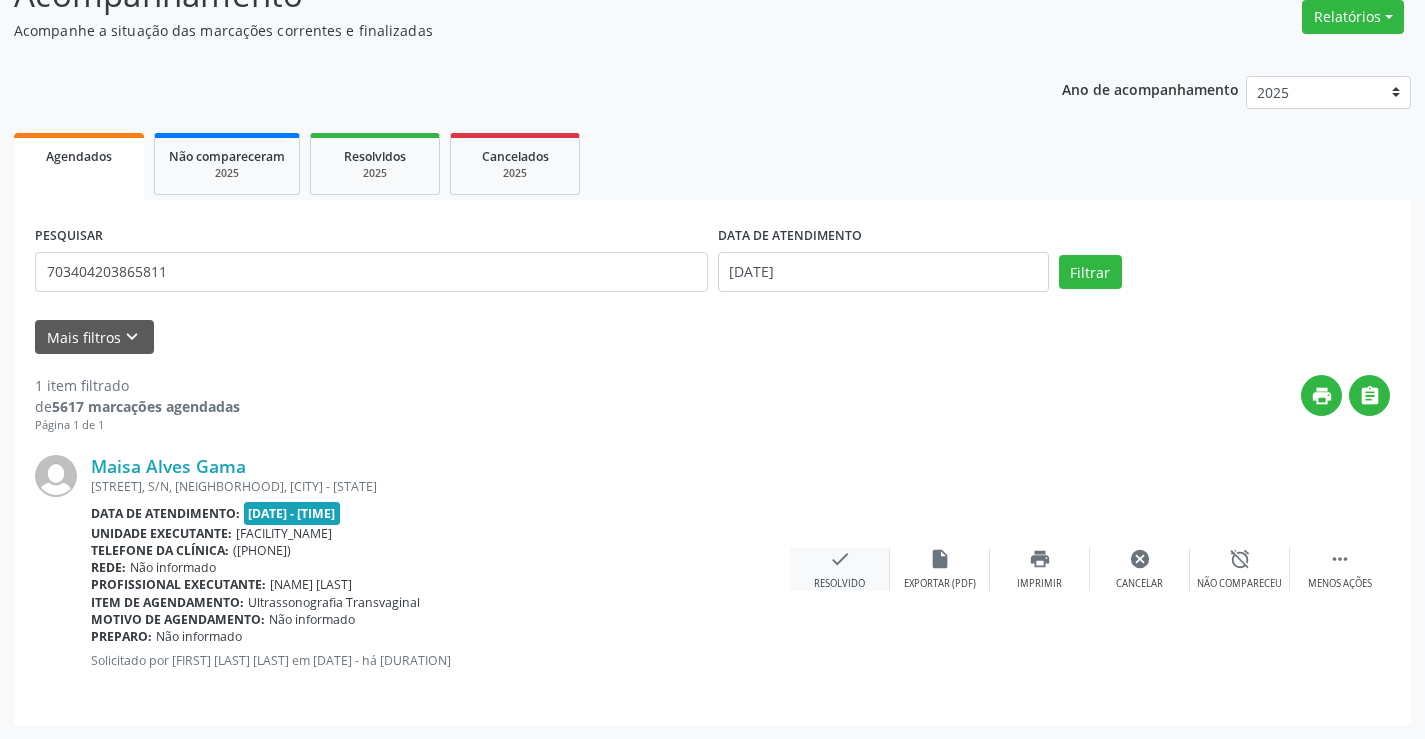 click on "Resolvido" at bounding box center (1239, 584) 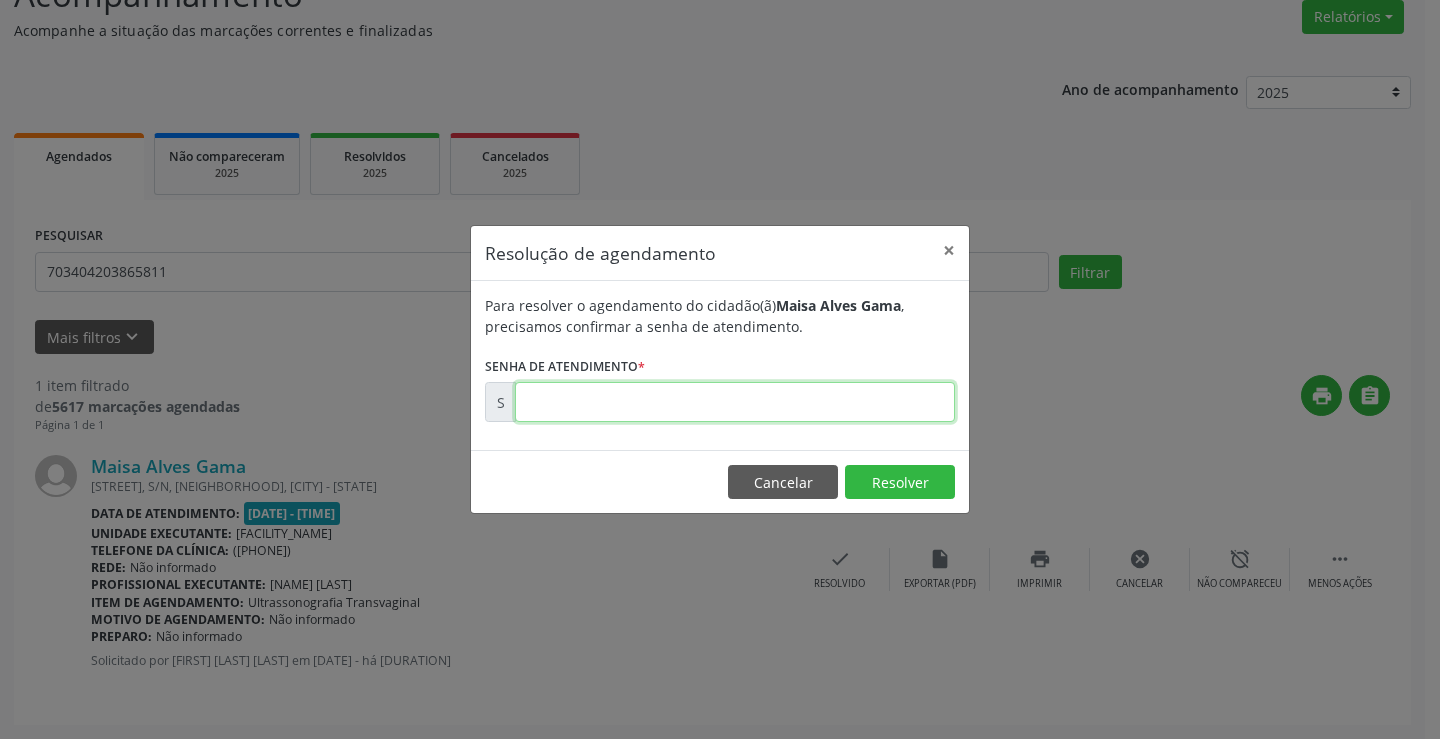click at bounding box center [735, 402] 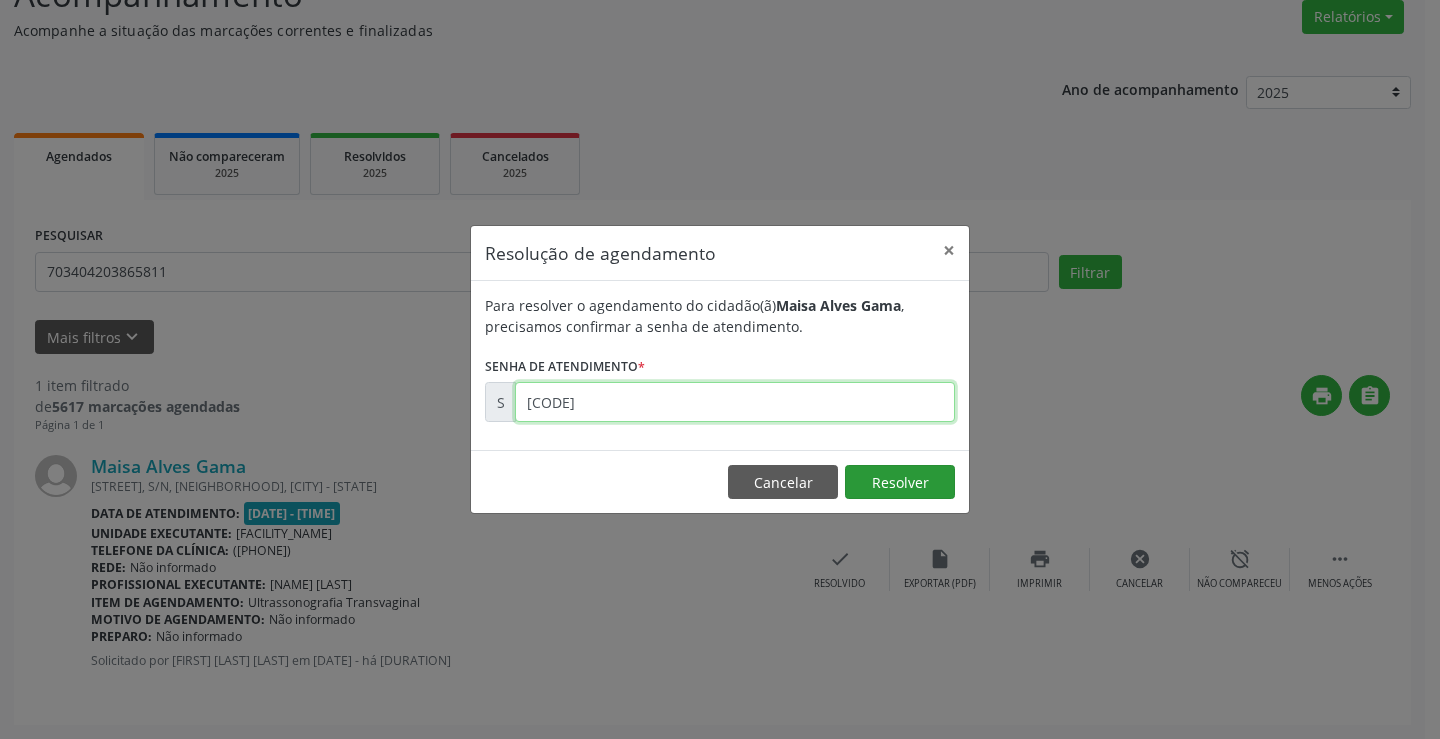 type on "[CODE]" 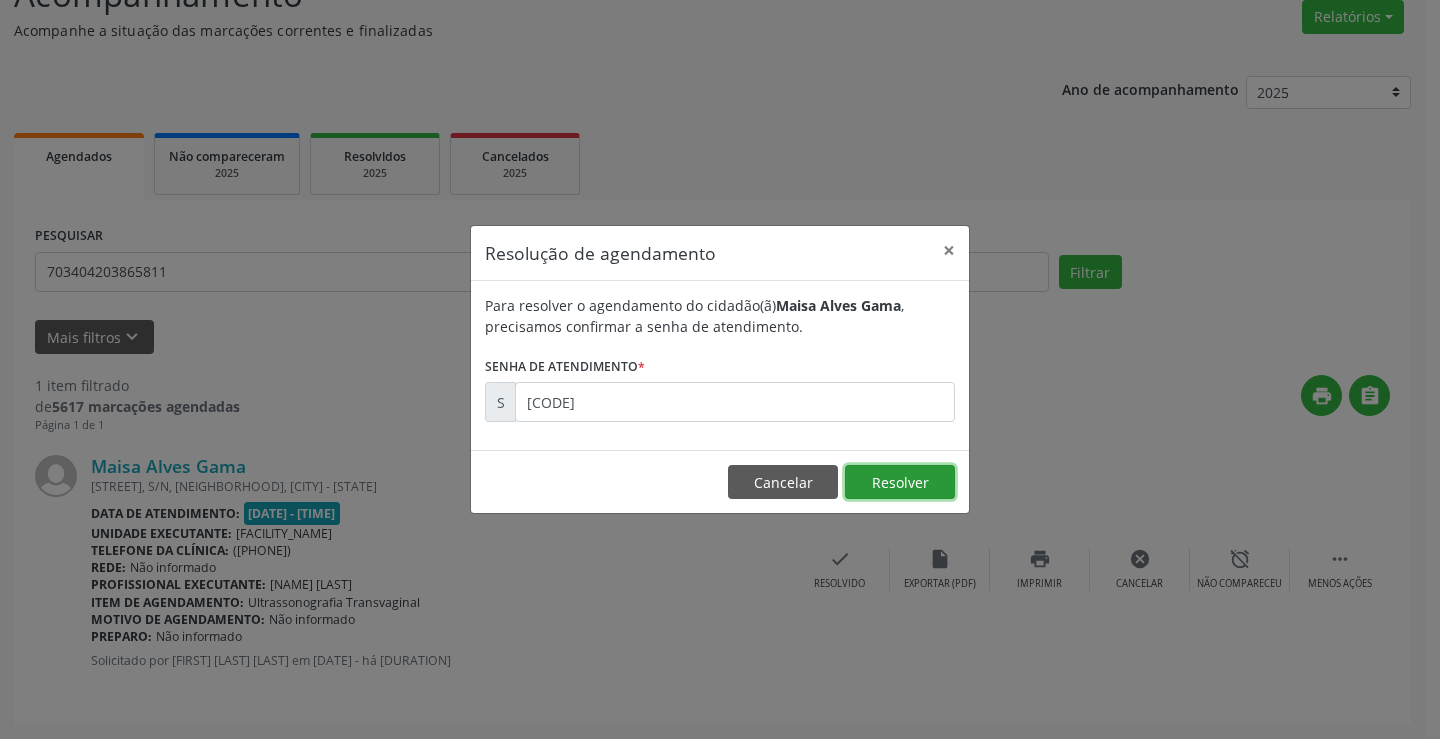 click on "Resolver" at bounding box center [900, 482] 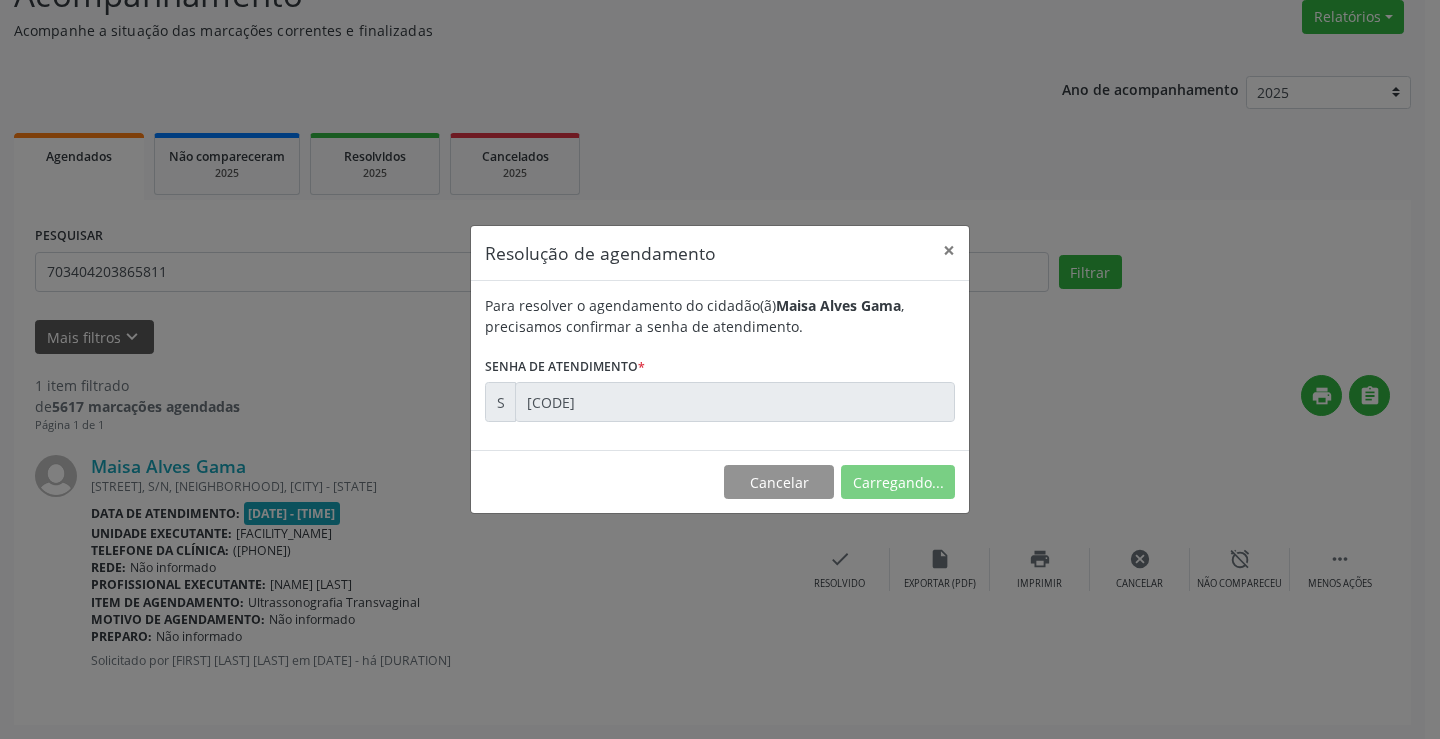 scroll, scrollTop: 0, scrollLeft: 0, axis: both 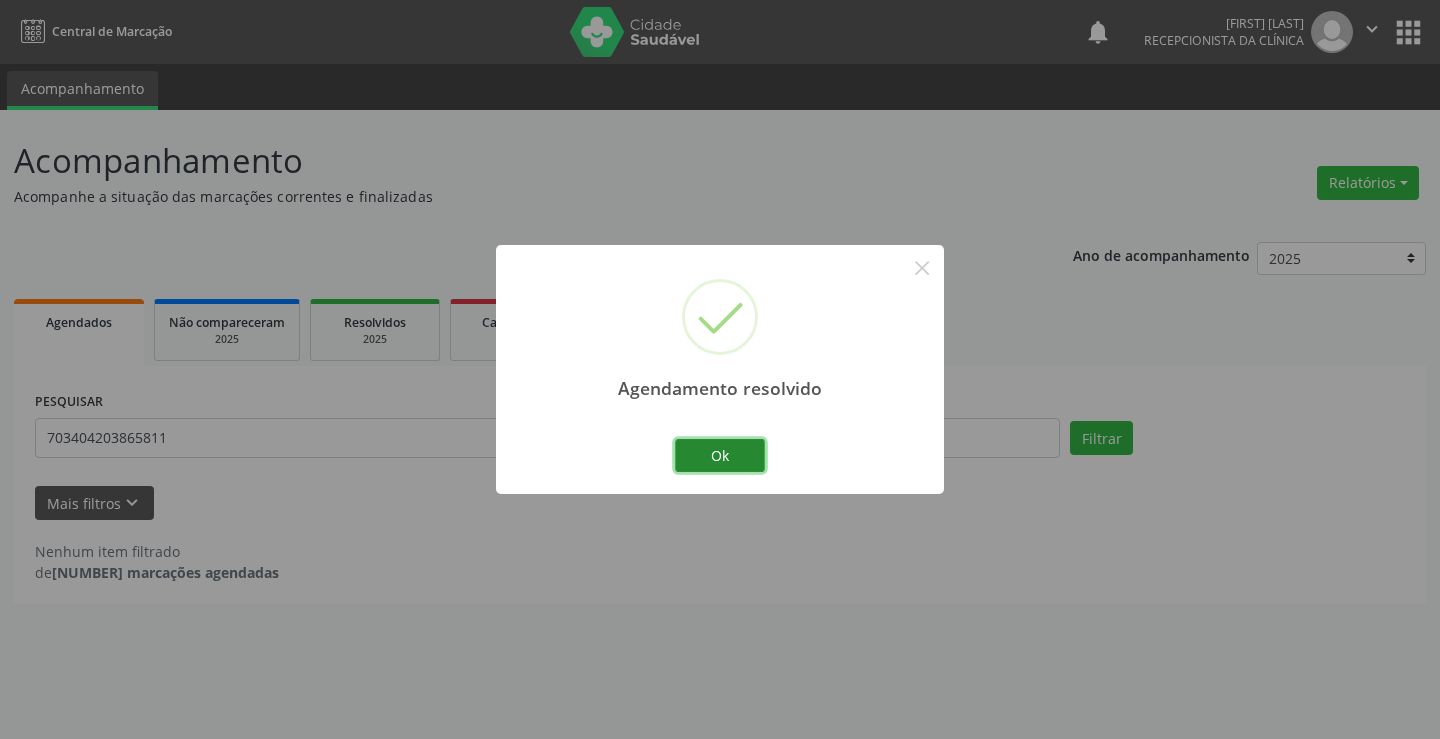click on "Ok" at bounding box center (720, 456) 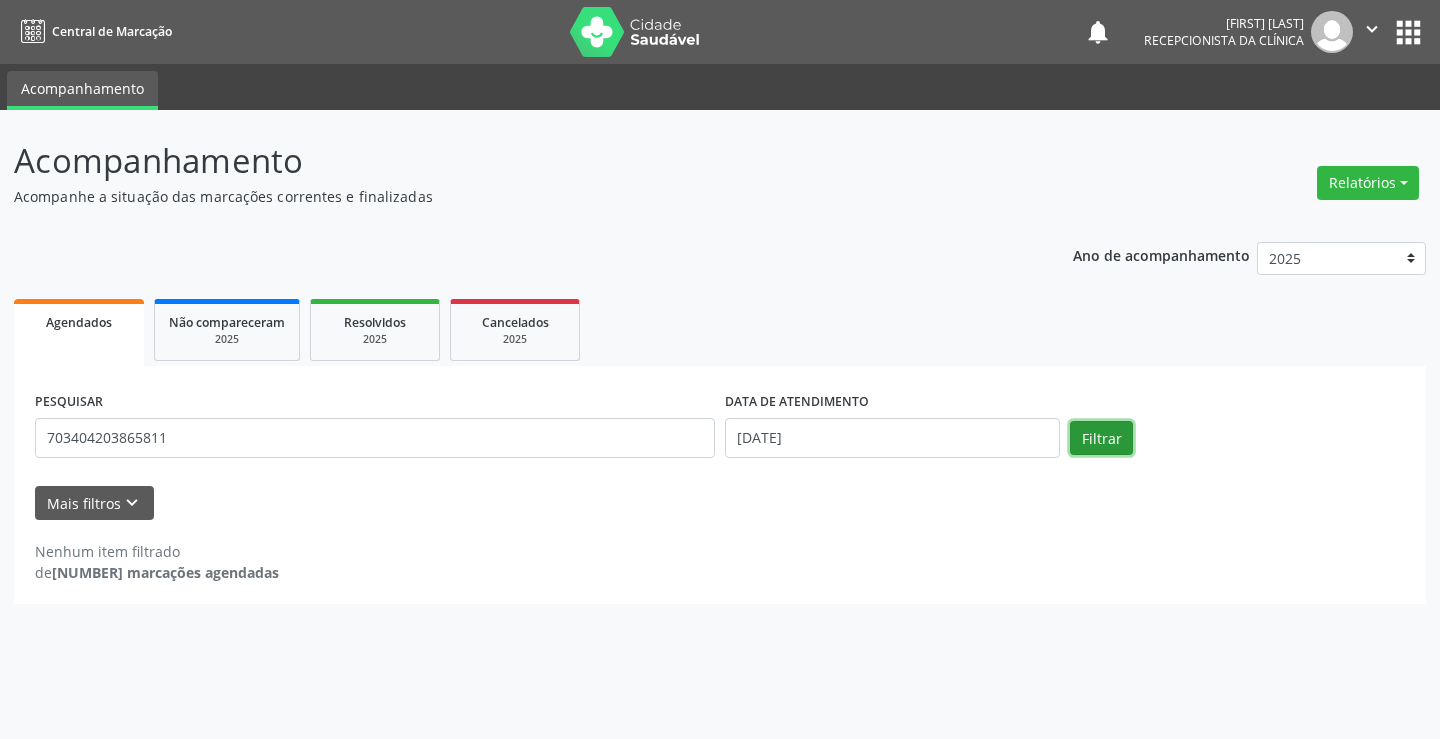 click on "Filtrar" at bounding box center (1101, 438) 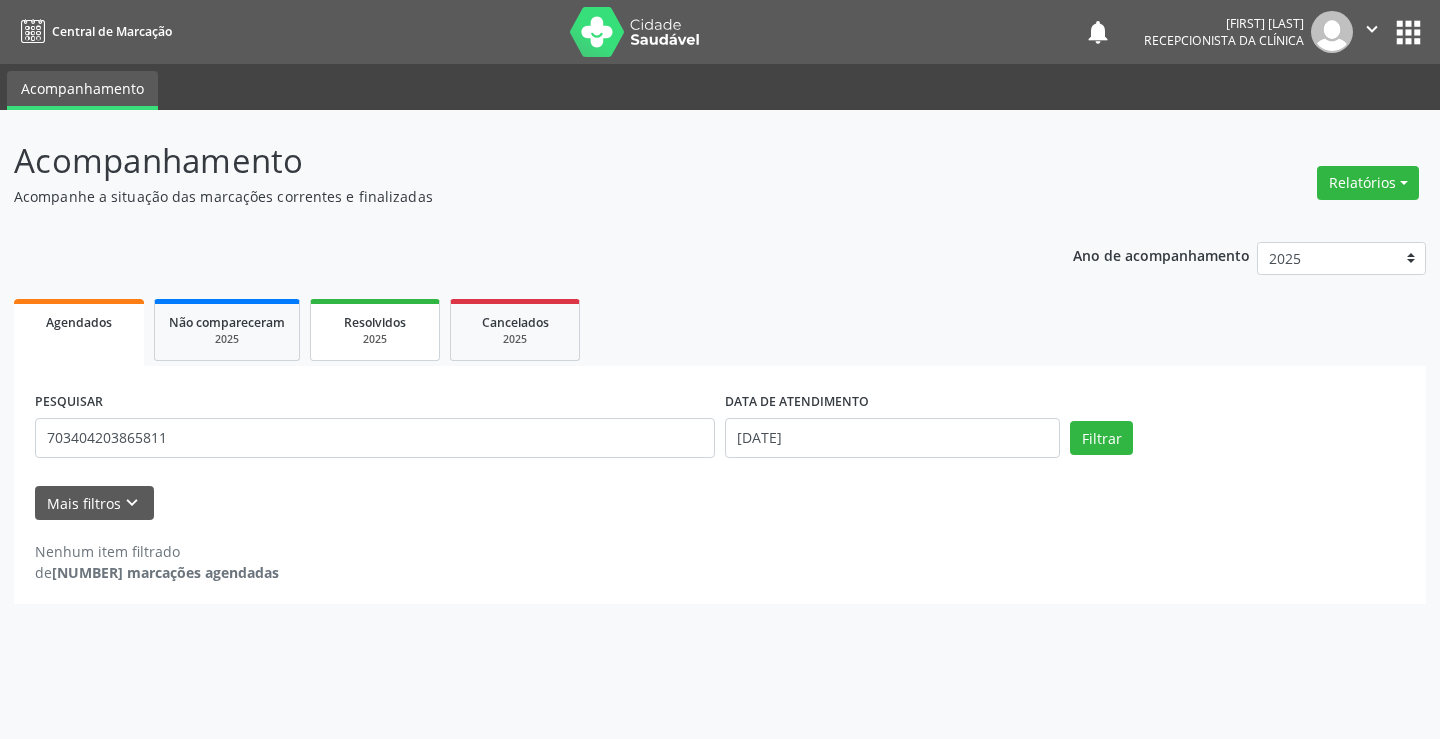 click on "Resolvidos" at bounding box center [375, 322] 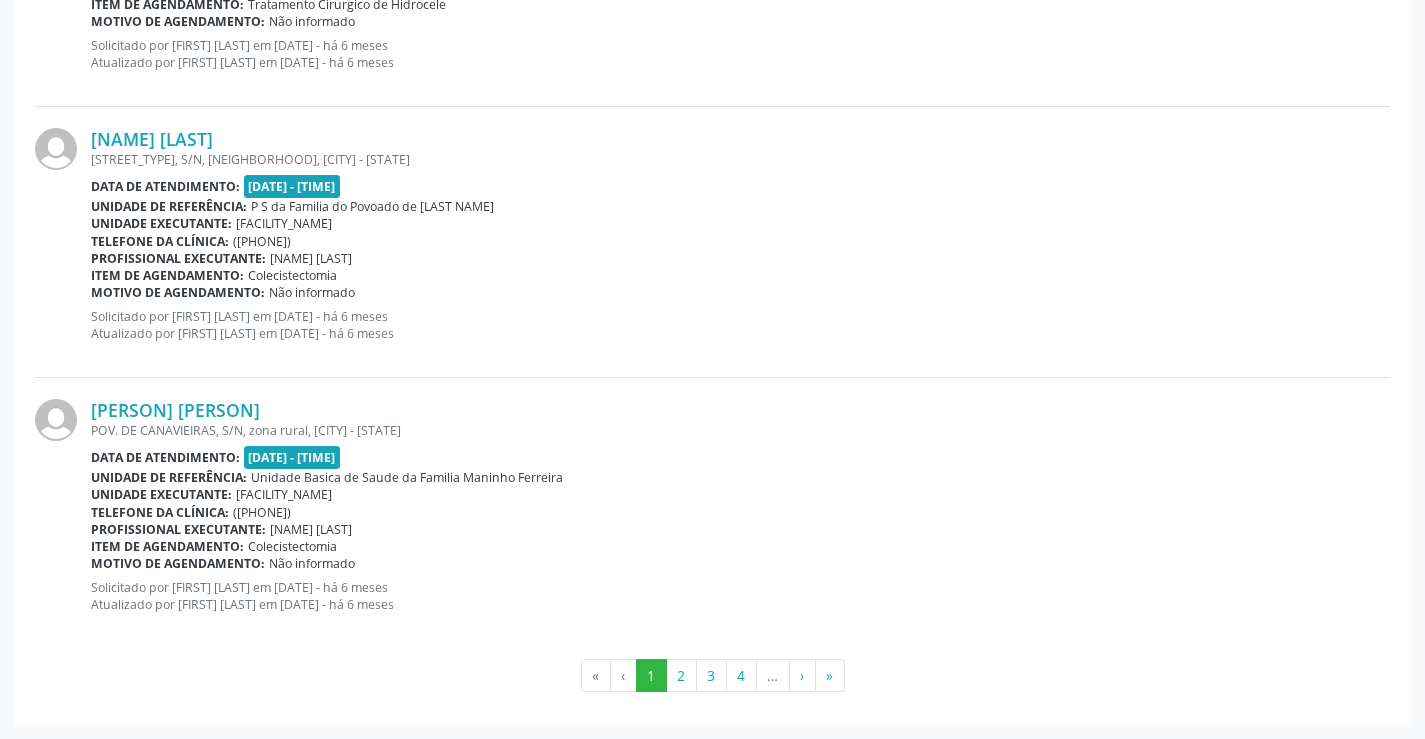 scroll, scrollTop: 4019, scrollLeft: 0, axis: vertical 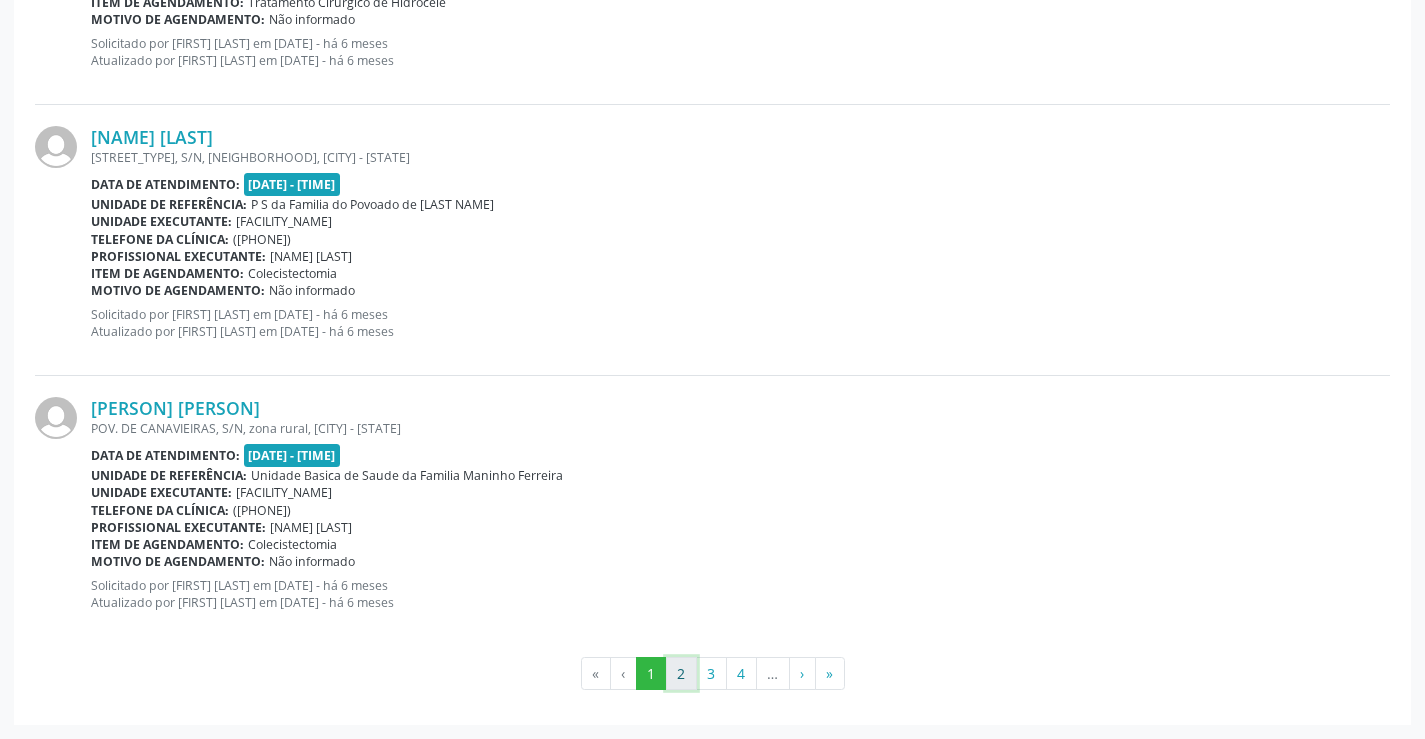 click on "2" at bounding box center (681, 674) 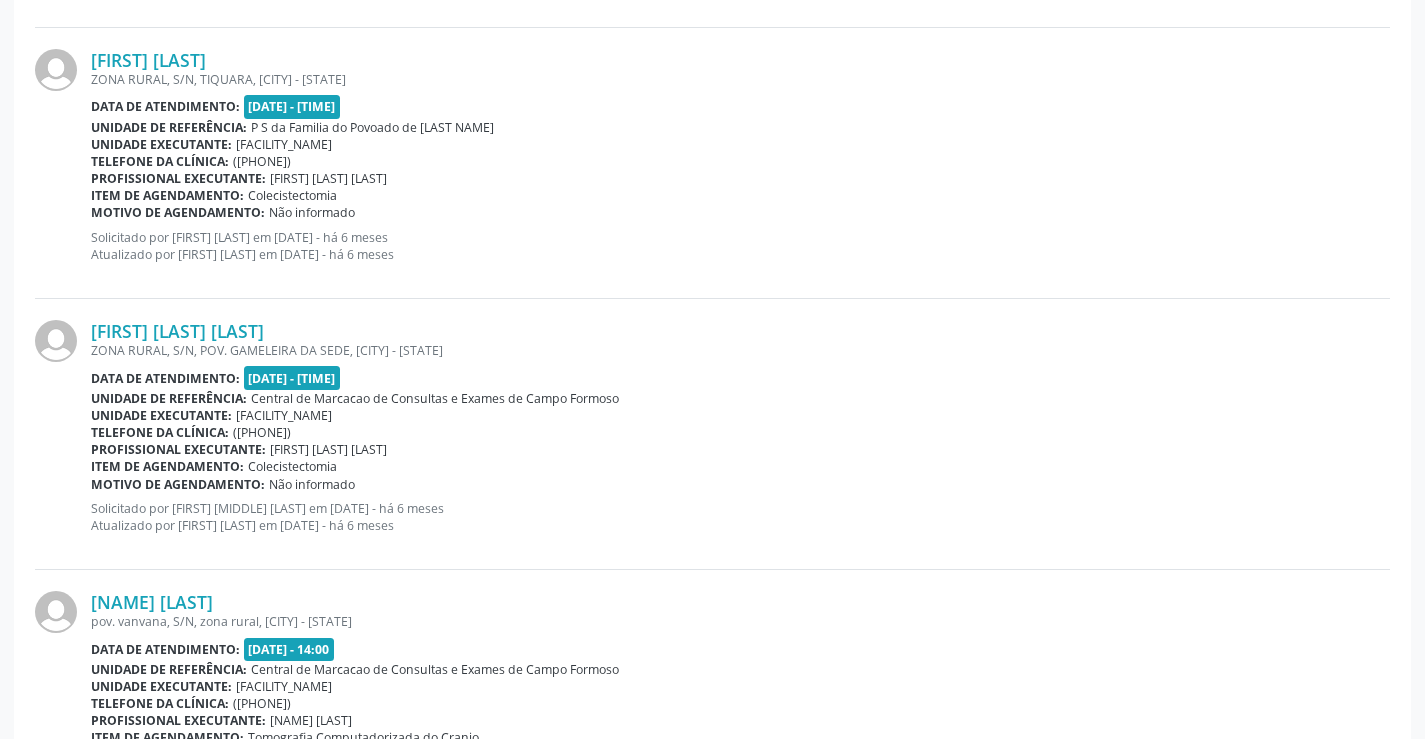 scroll, scrollTop: 2900, scrollLeft: 0, axis: vertical 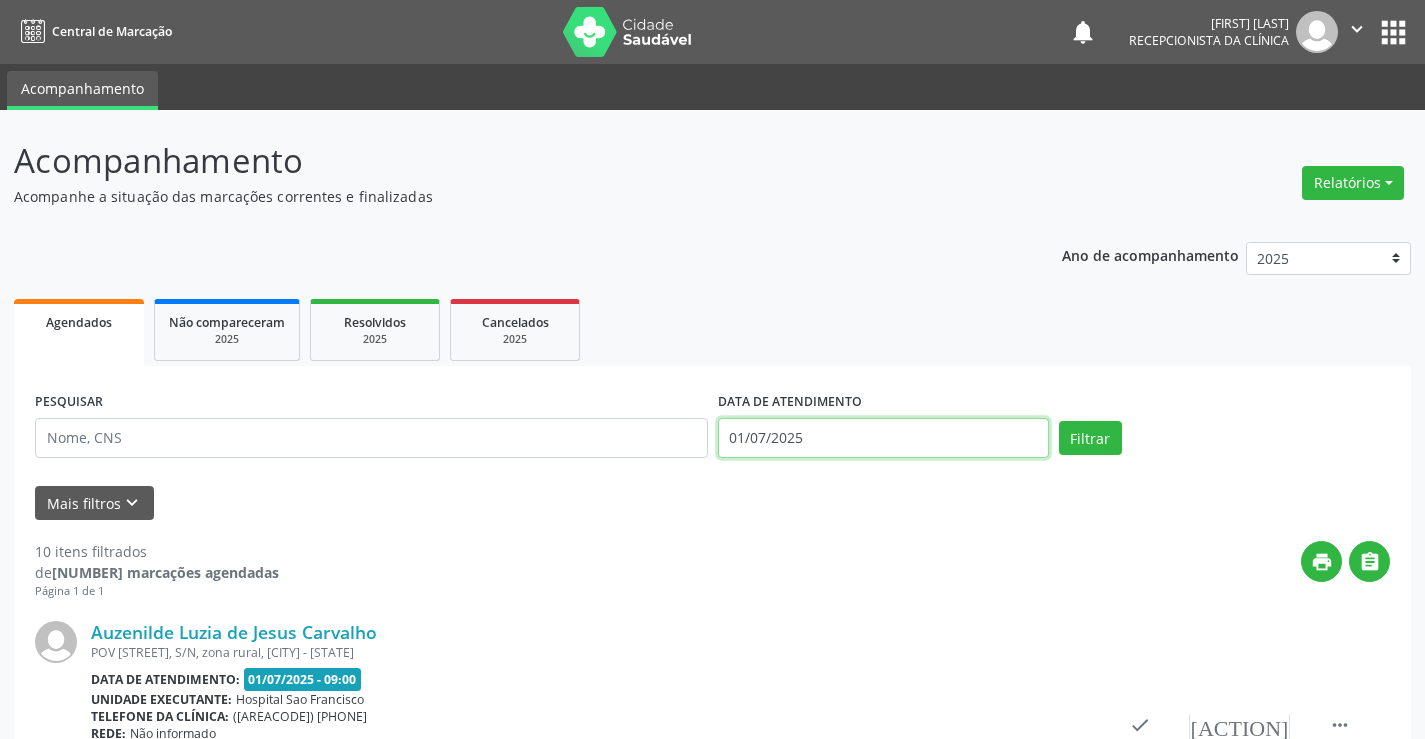 click on "01/07/2025" at bounding box center (883, 438) 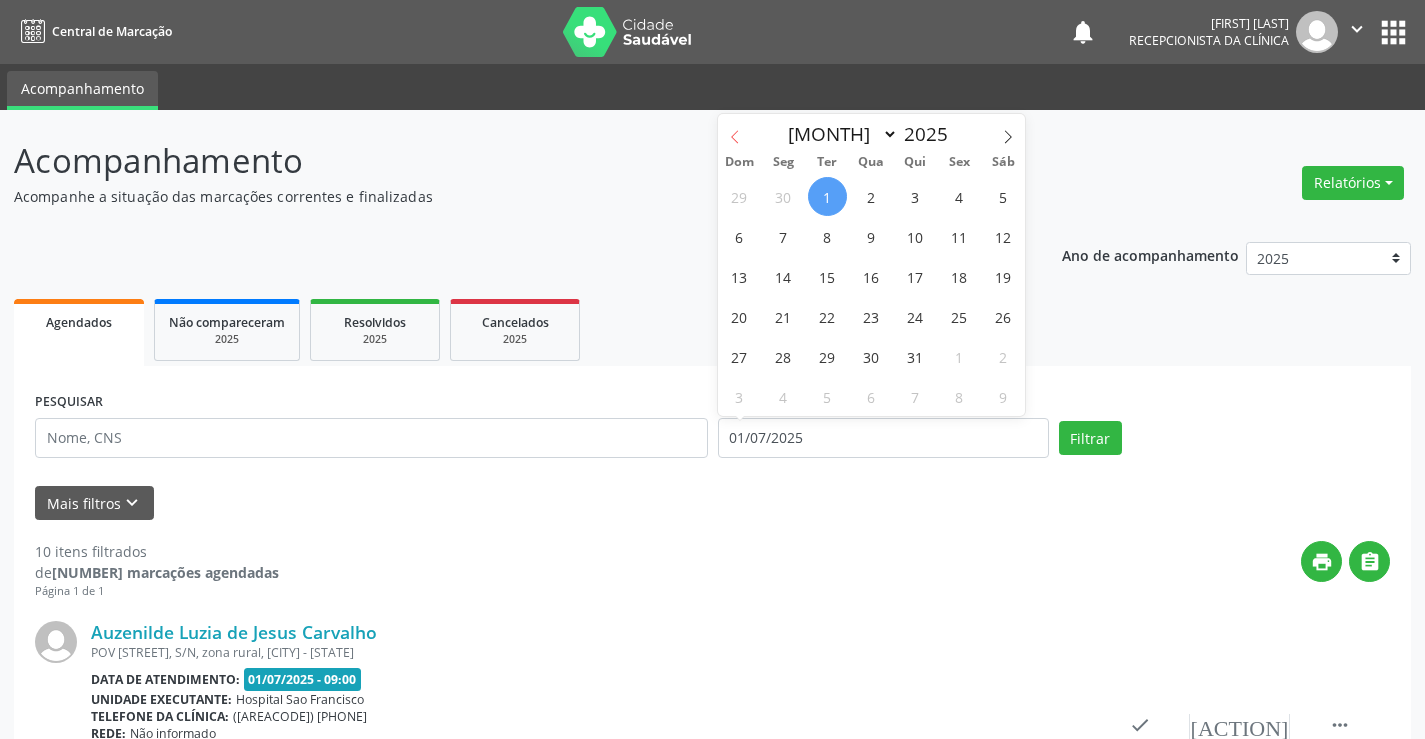 click at bounding box center [735, 131] 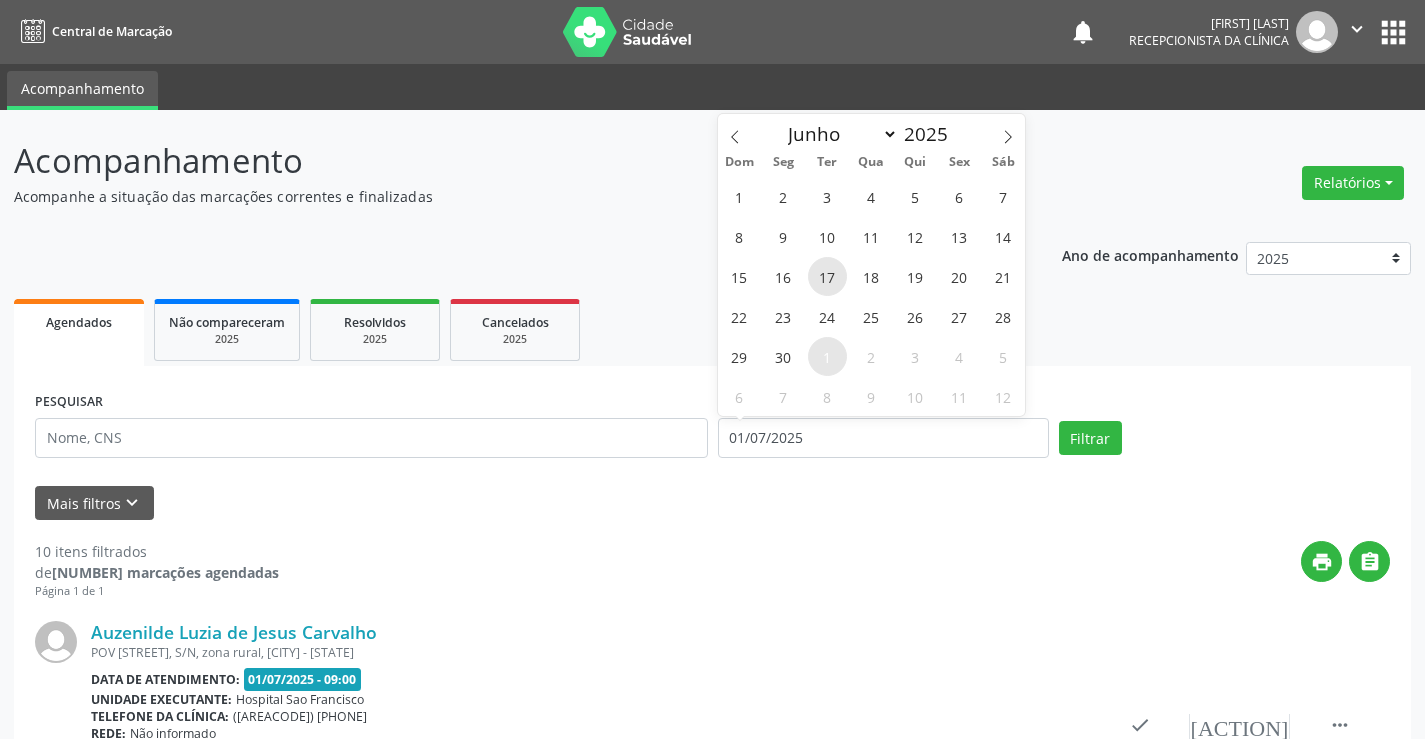 click on "17" at bounding box center [827, 276] 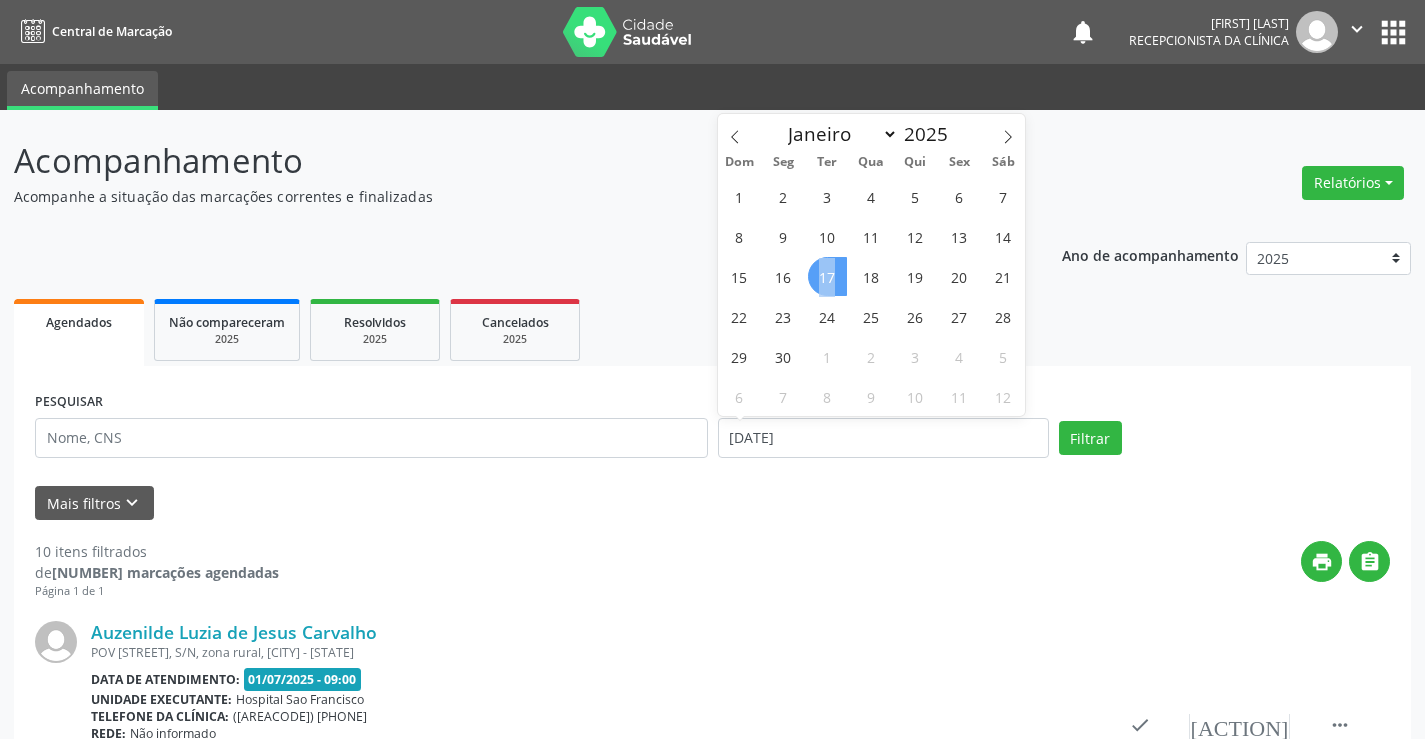 click on "17" at bounding box center (827, 276) 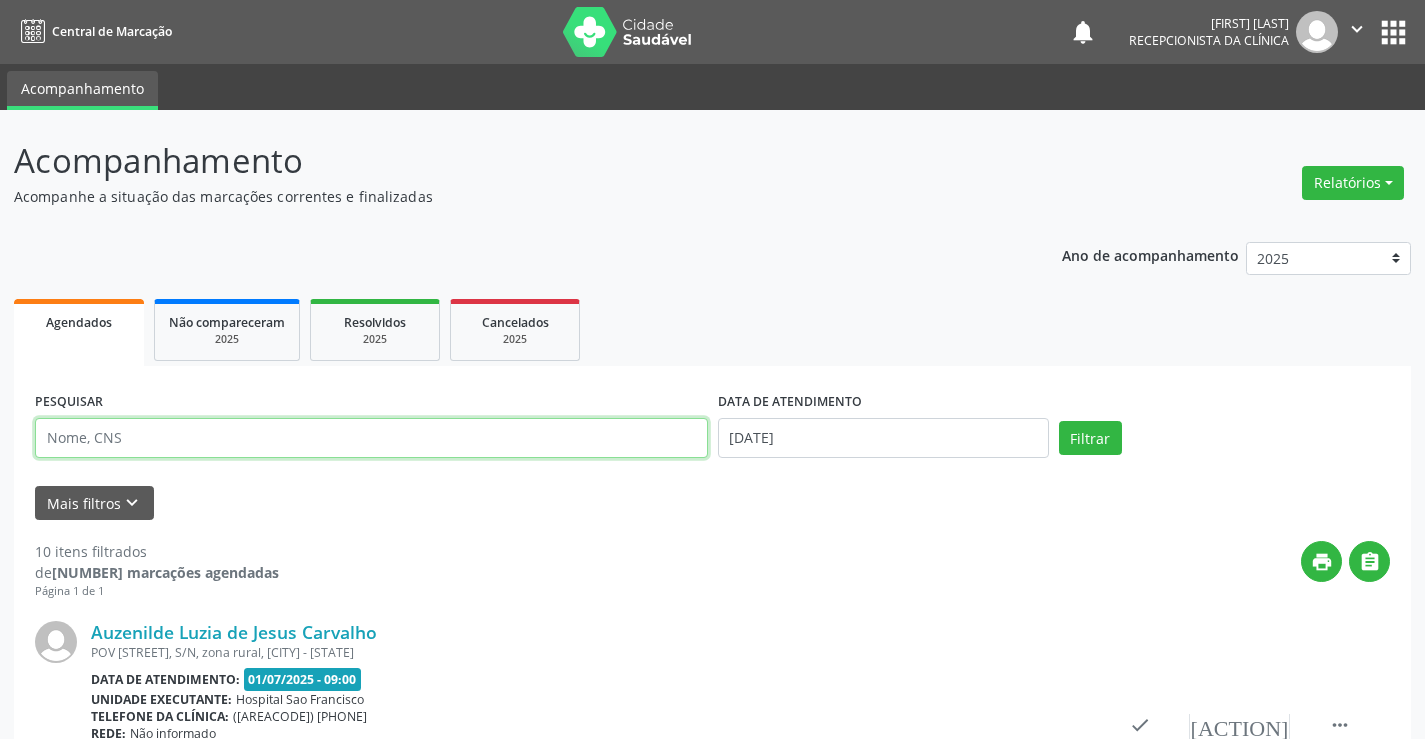 click at bounding box center [371, 438] 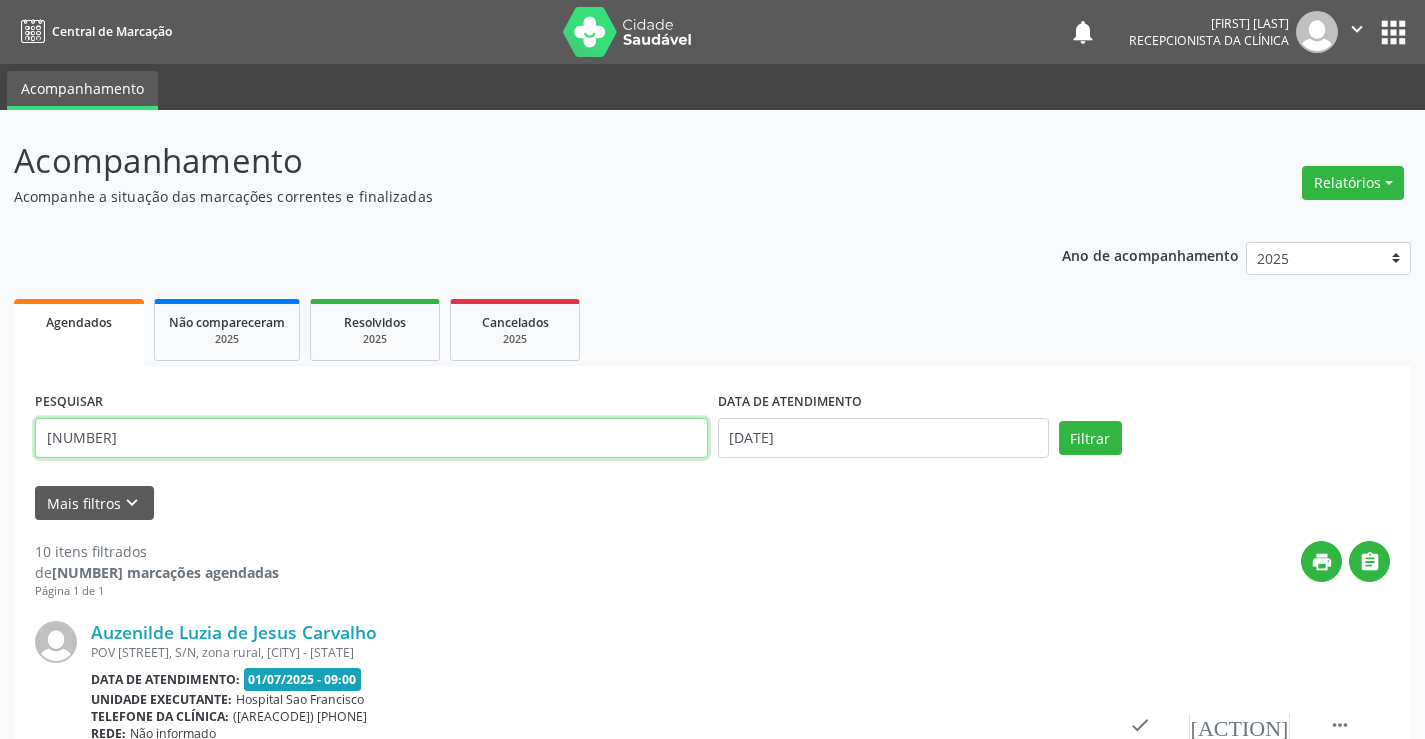 type on "[NUMBER]" 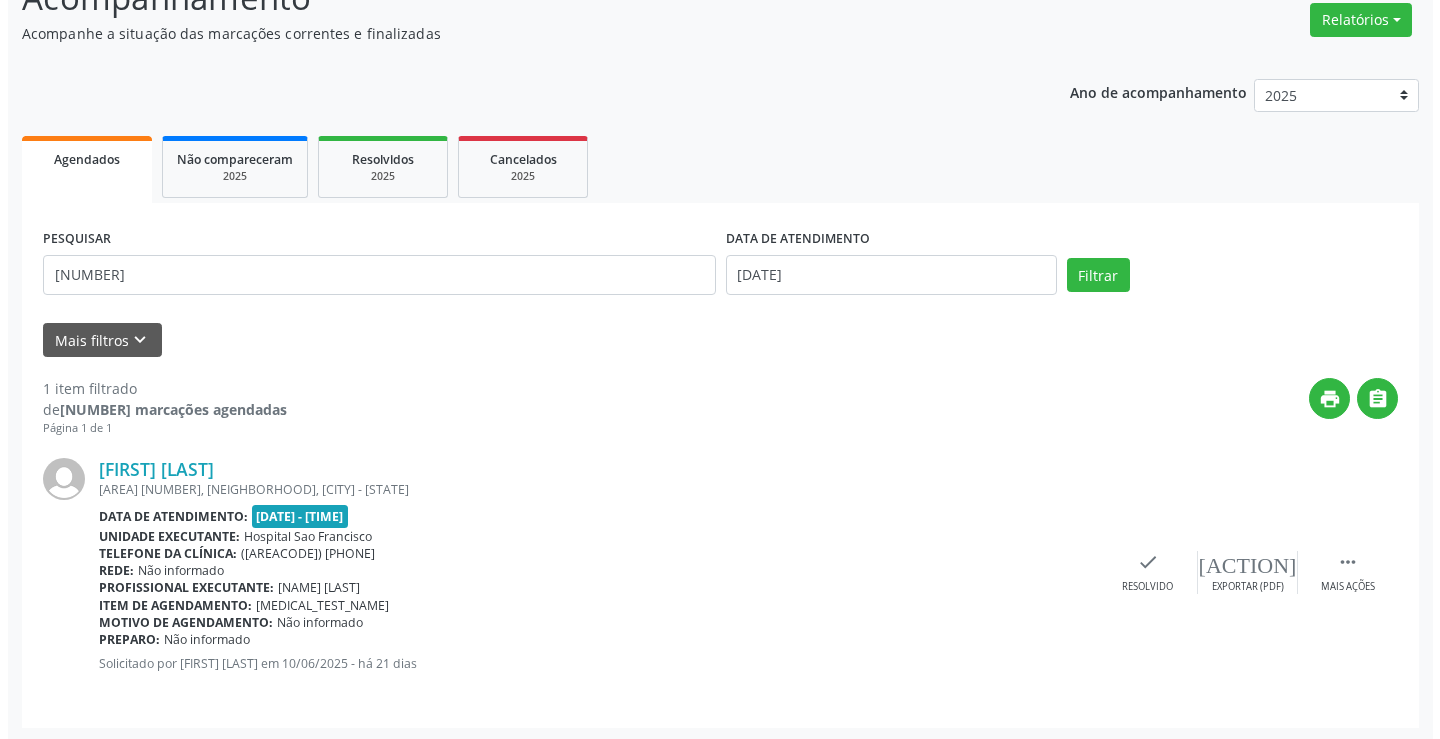 scroll, scrollTop: 166, scrollLeft: 0, axis: vertical 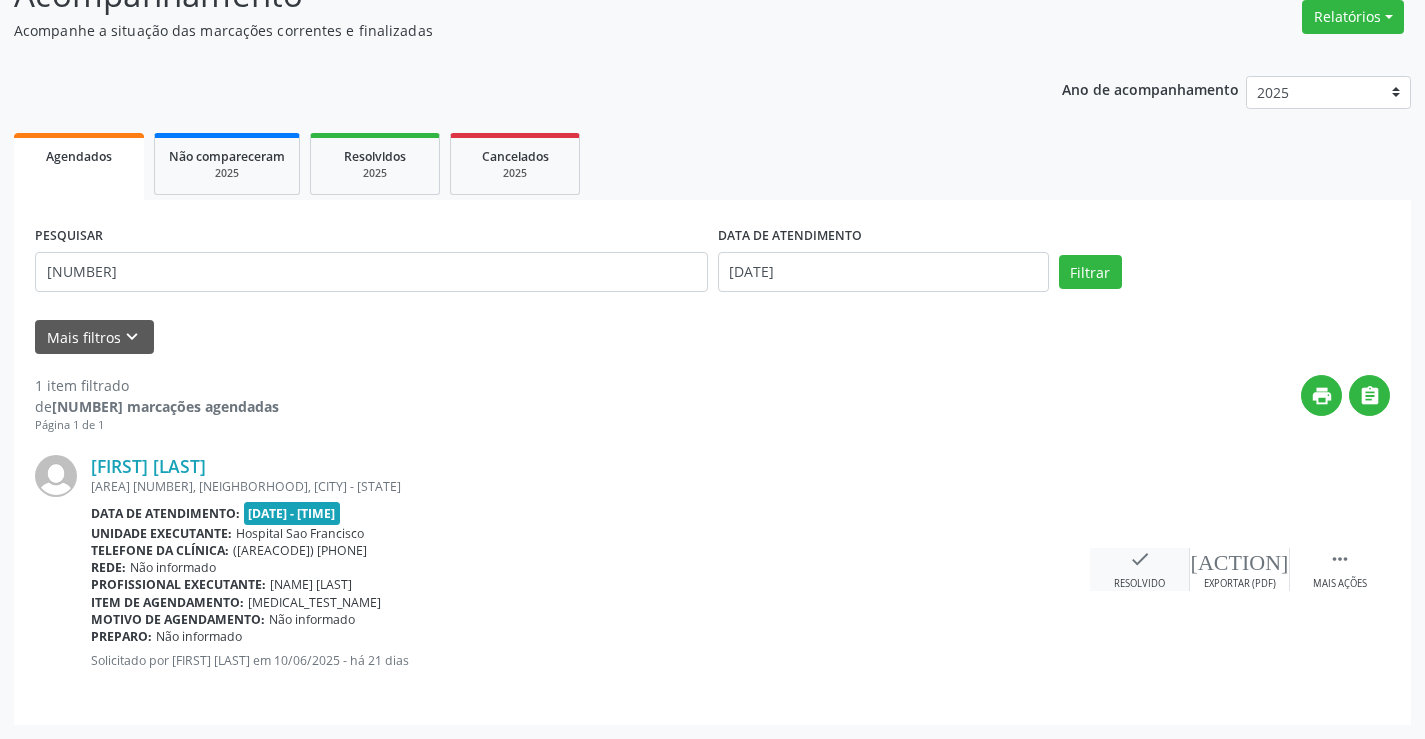 click on "Resolvido" at bounding box center [1240, 584] 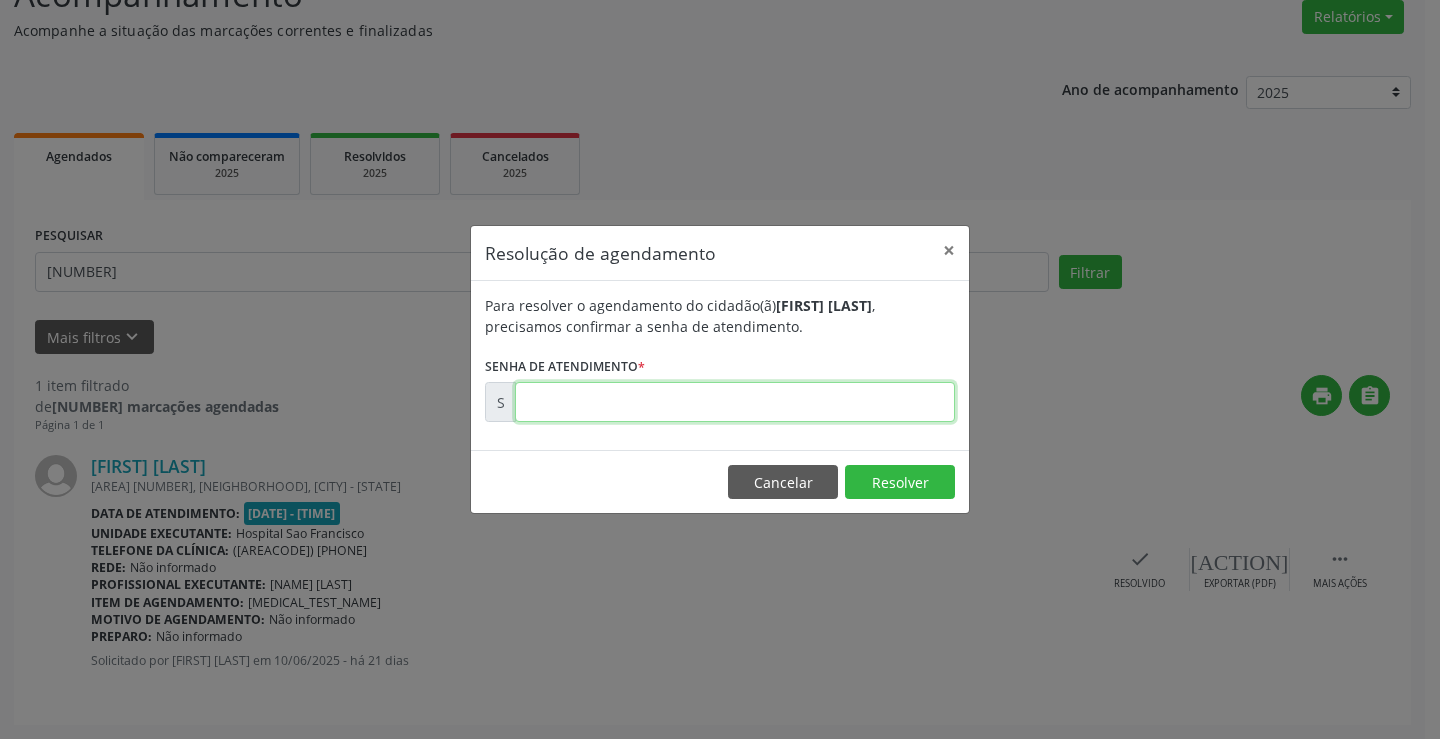drag, startPoint x: 684, startPoint y: 402, endPoint x: 693, endPoint y: 411, distance: 12.727922 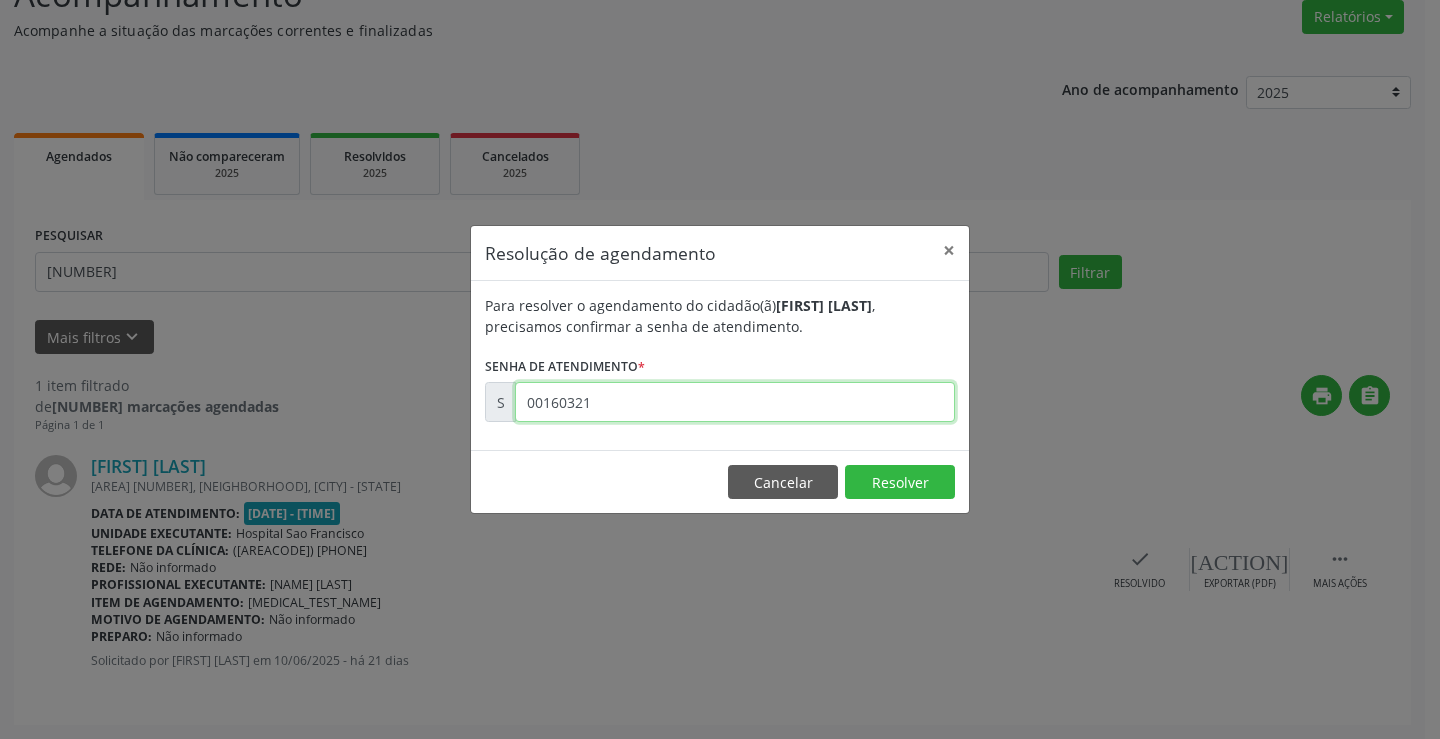 type on "00160321" 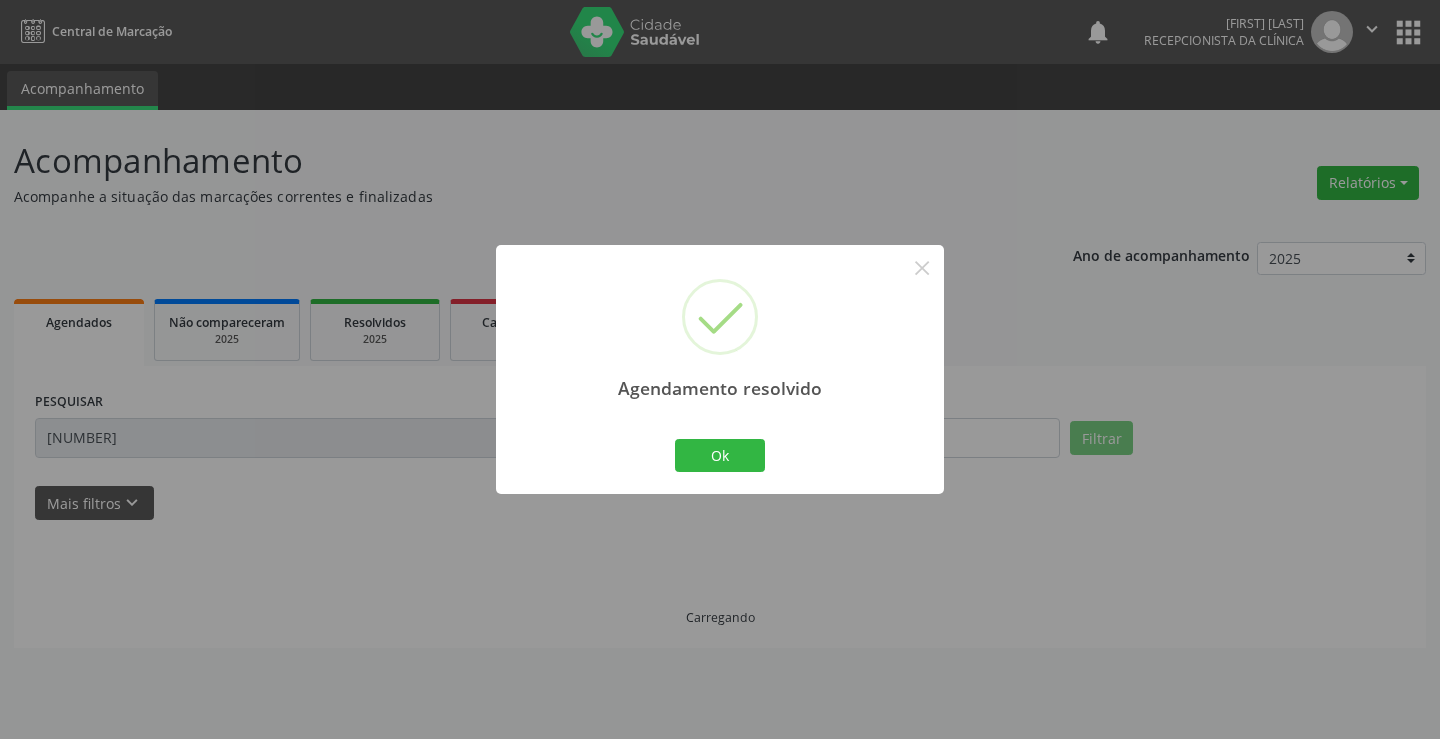 scroll, scrollTop: 0, scrollLeft: 0, axis: both 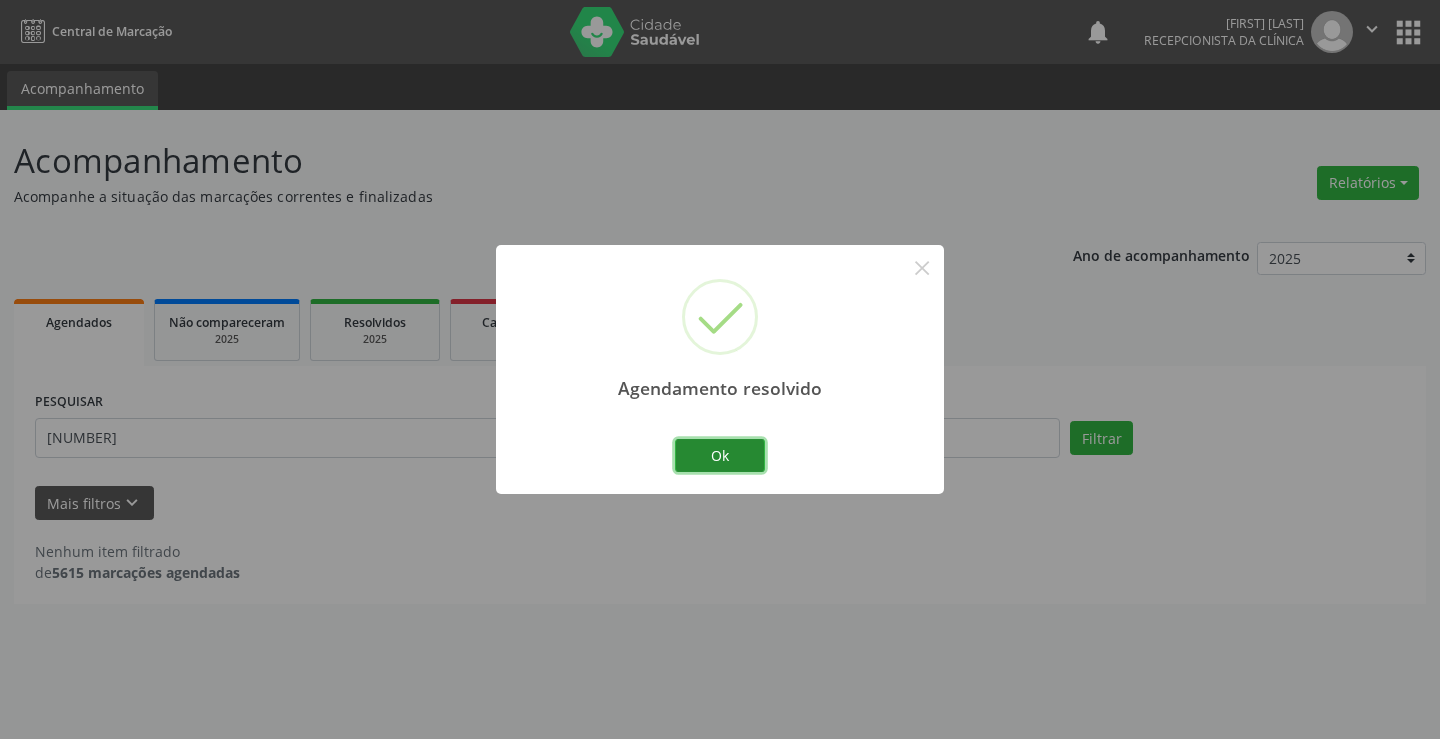 click on "Ok" at bounding box center [720, 456] 